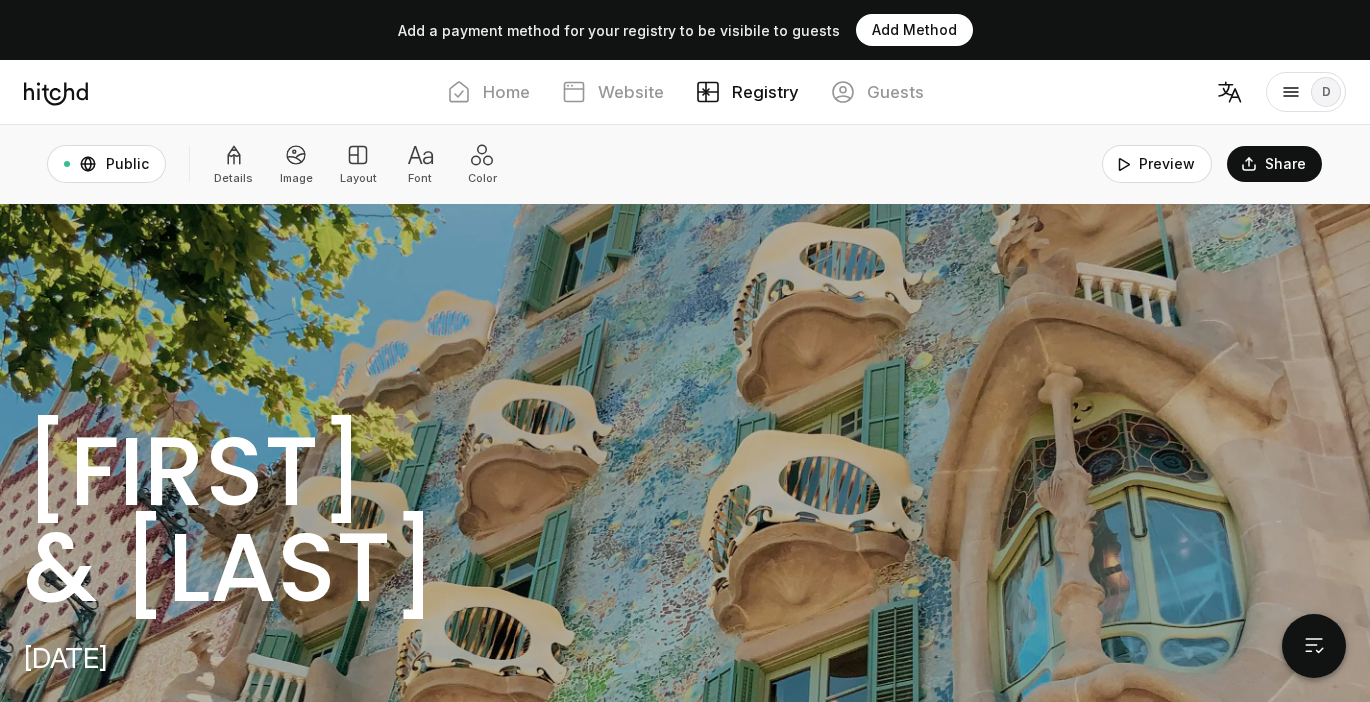 scroll, scrollTop: 0, scrollLeft: 0, axis: both 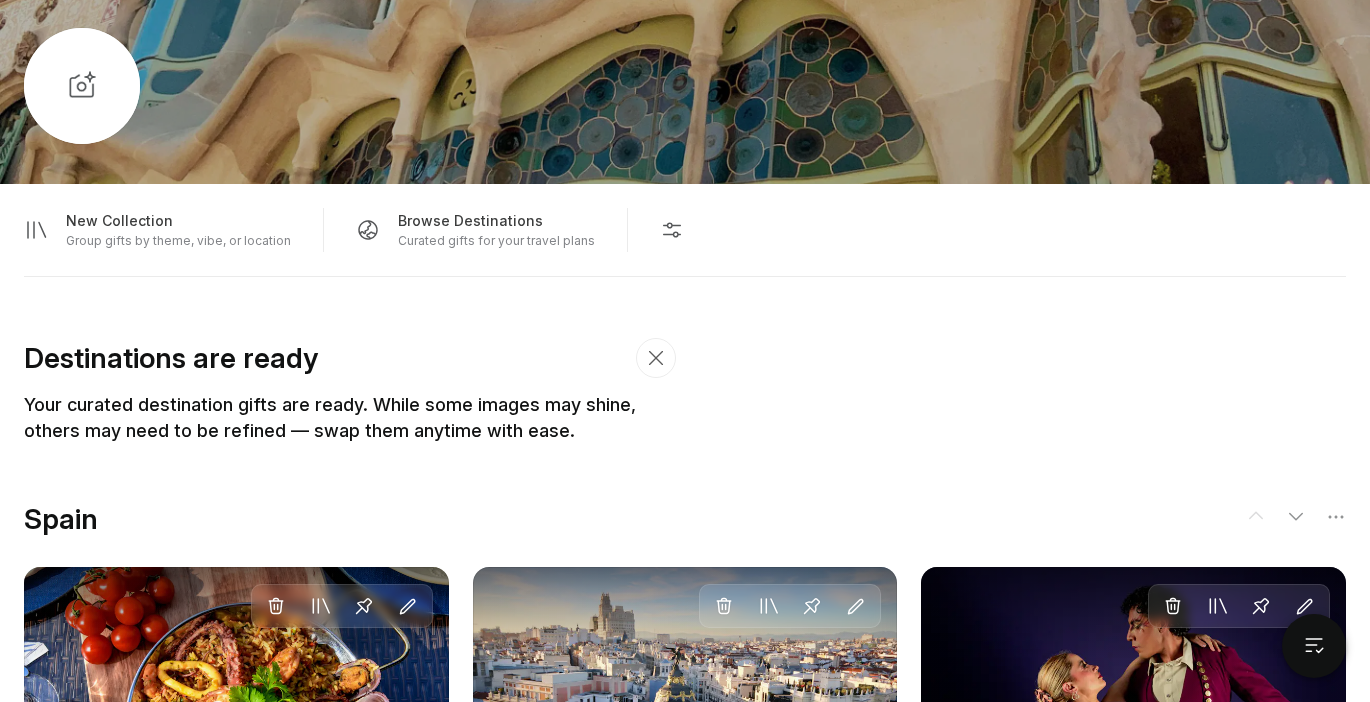 click on "New Collection" at bounding box center (178, 220) 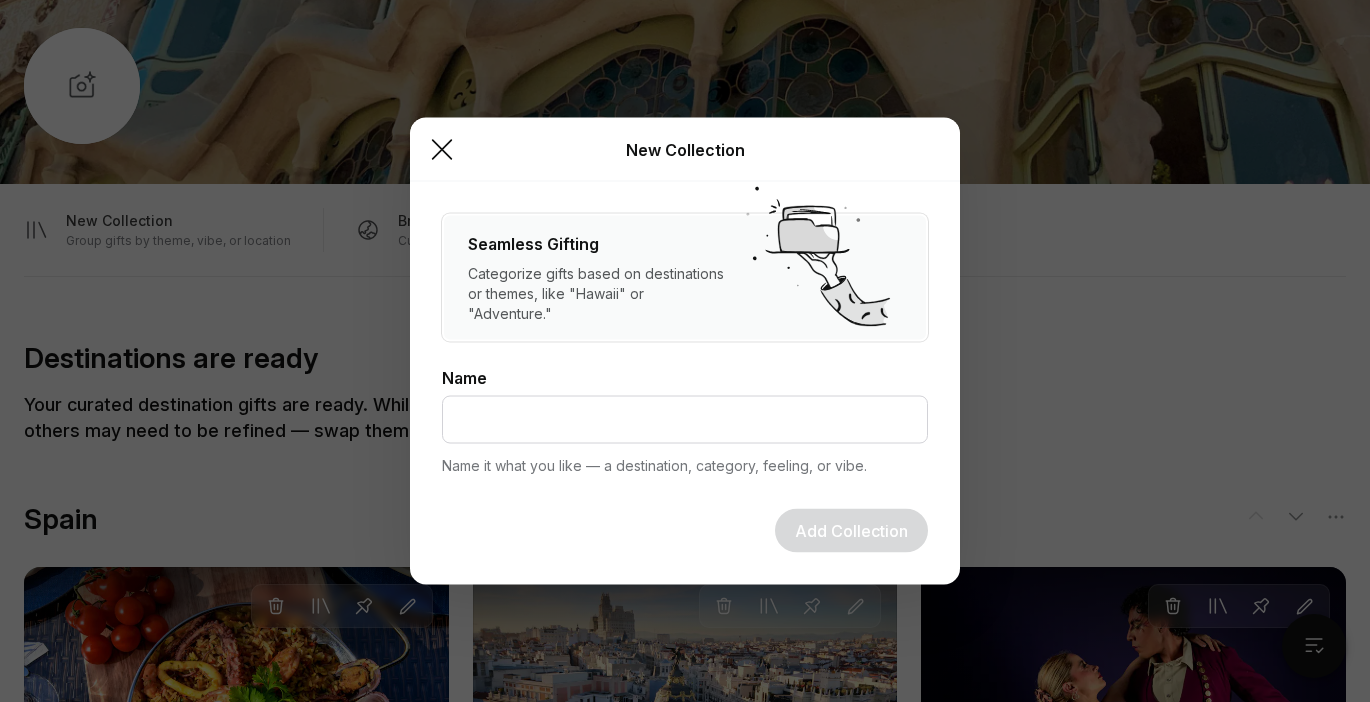 click at bounding box center (442, 150) 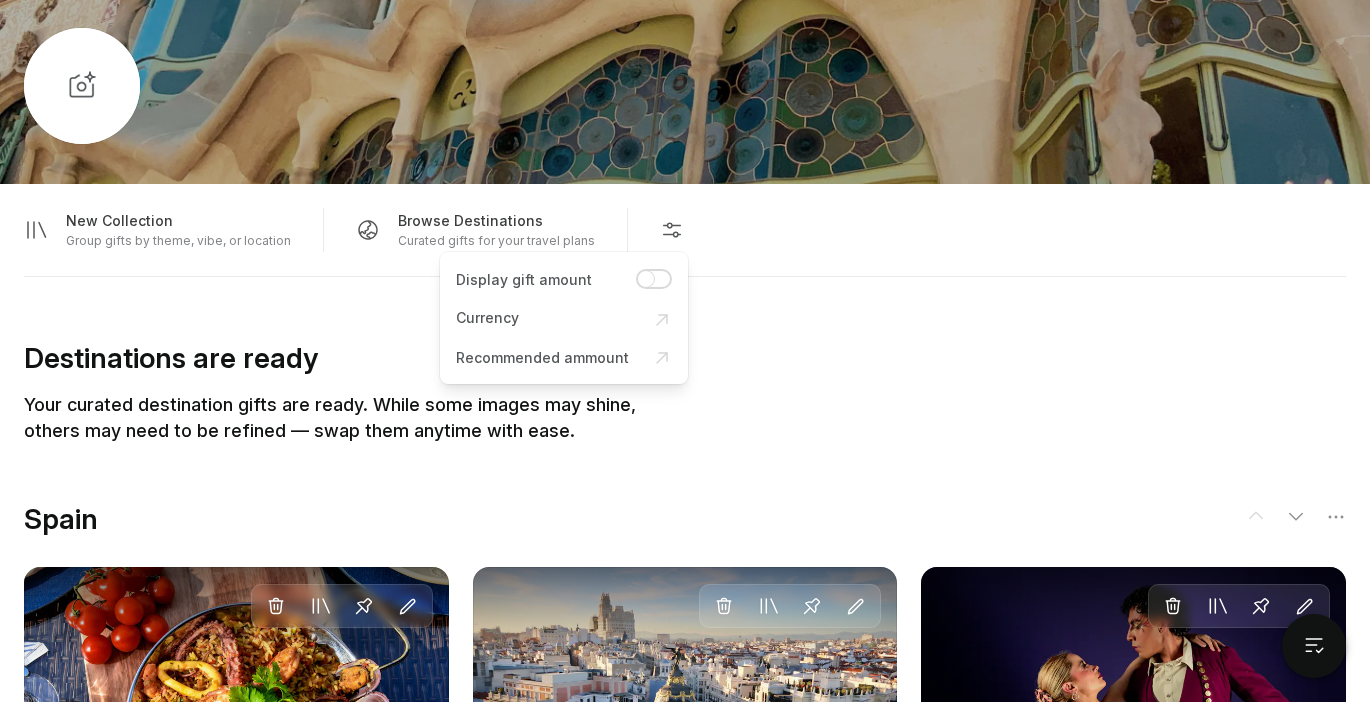 click at bounding box center [672, 230] 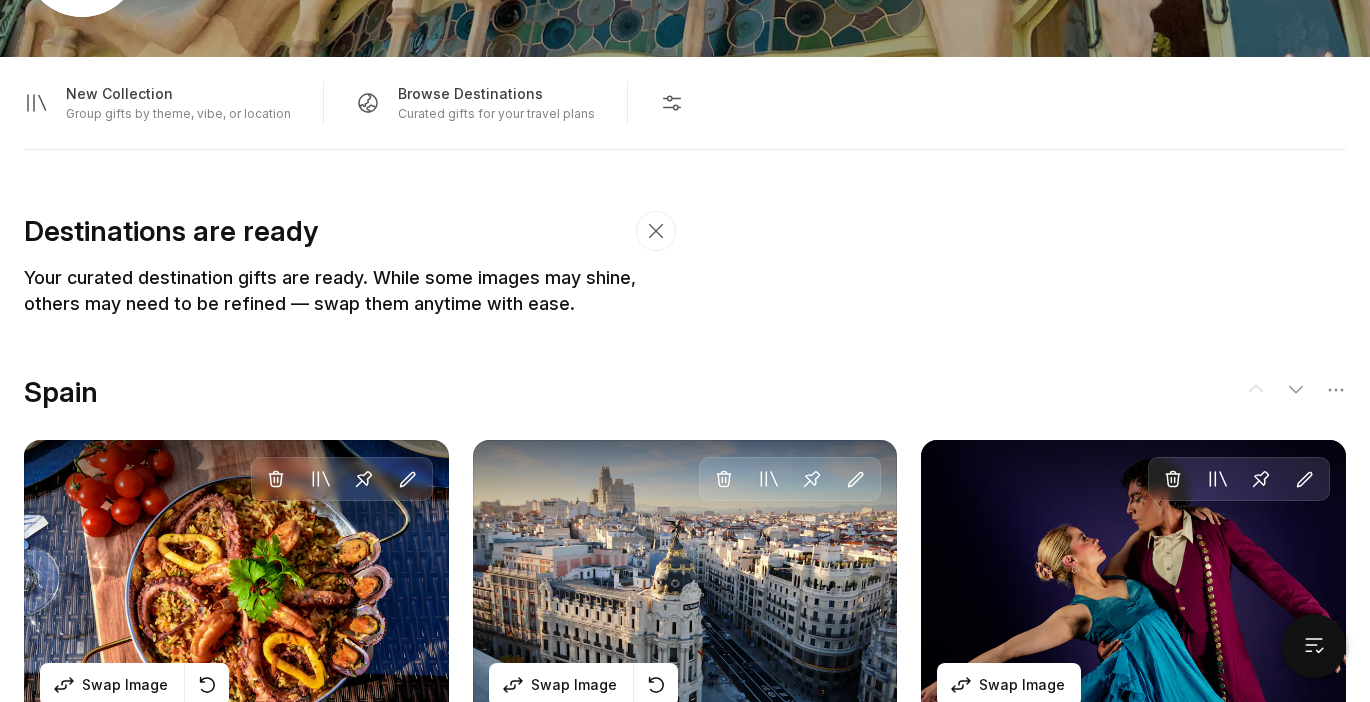 scroll, scrollTop: 1115, scrollLeft: 0, axis: vertical 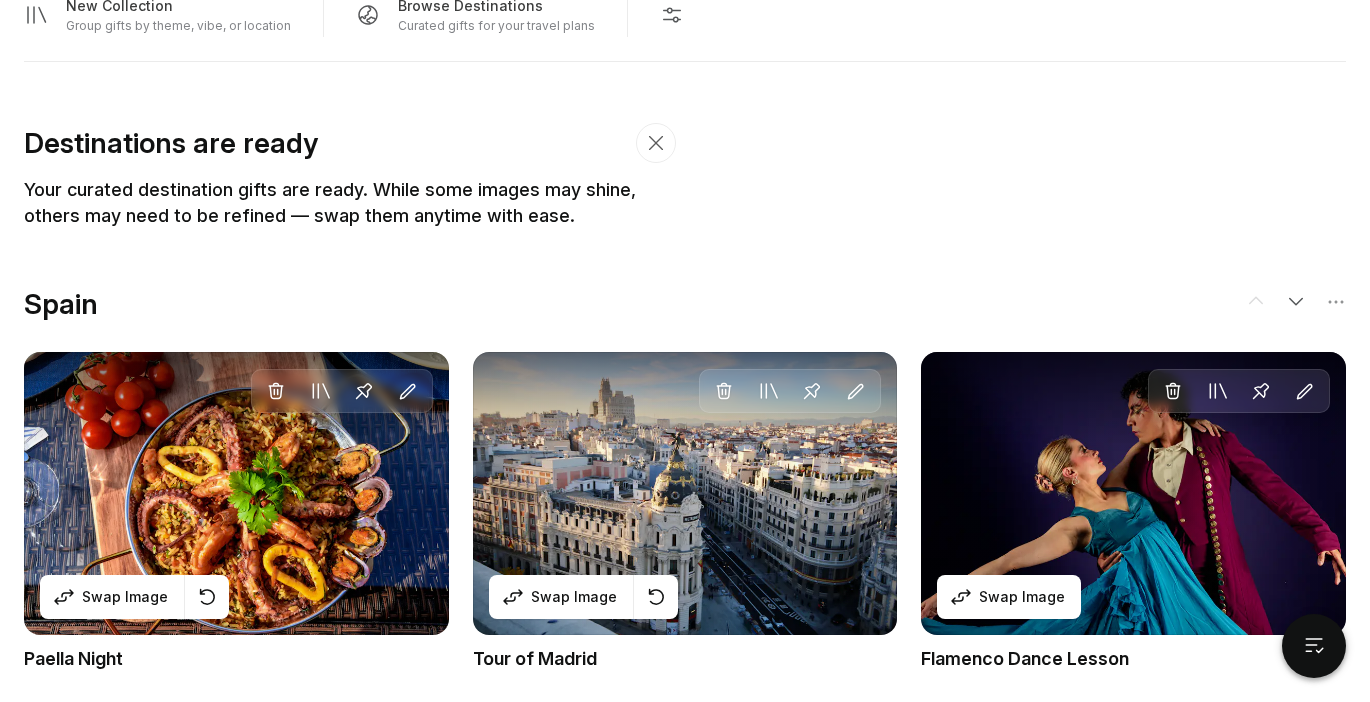 click at bounding box center [1256, 301] 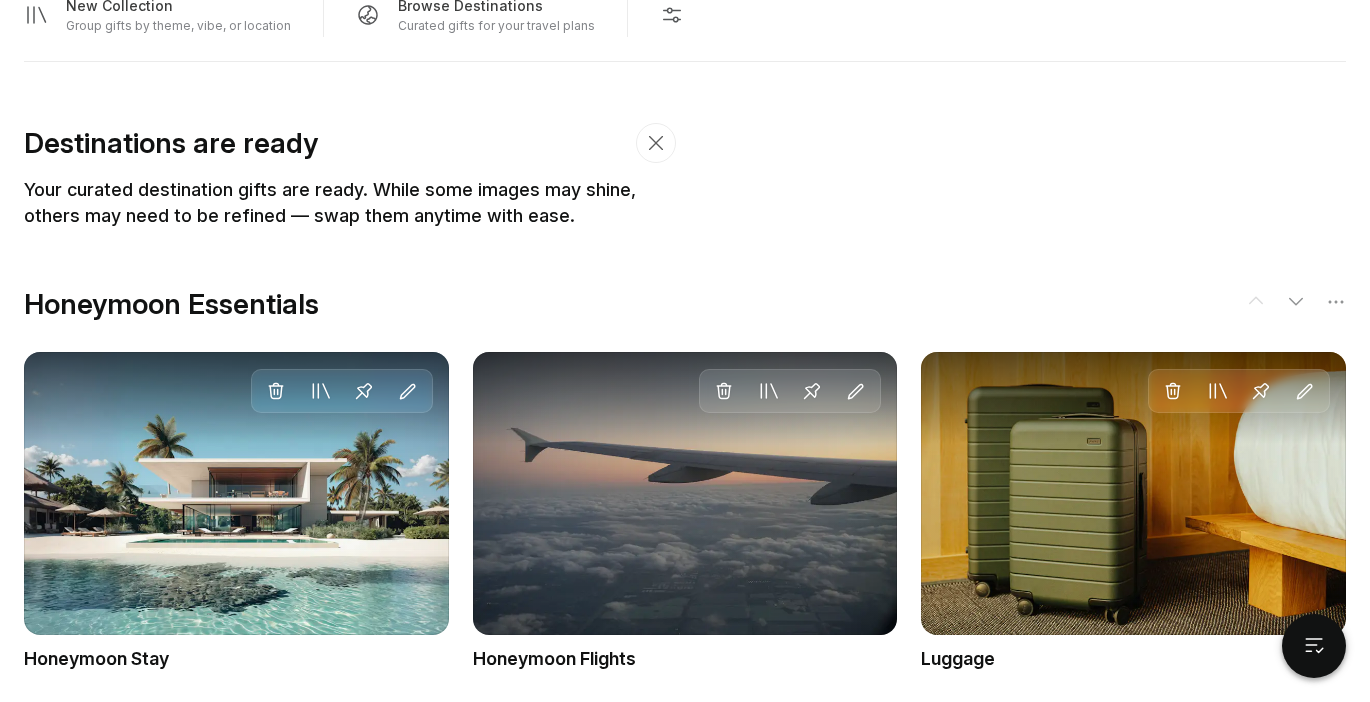 click at bounding box center [1256, 301] 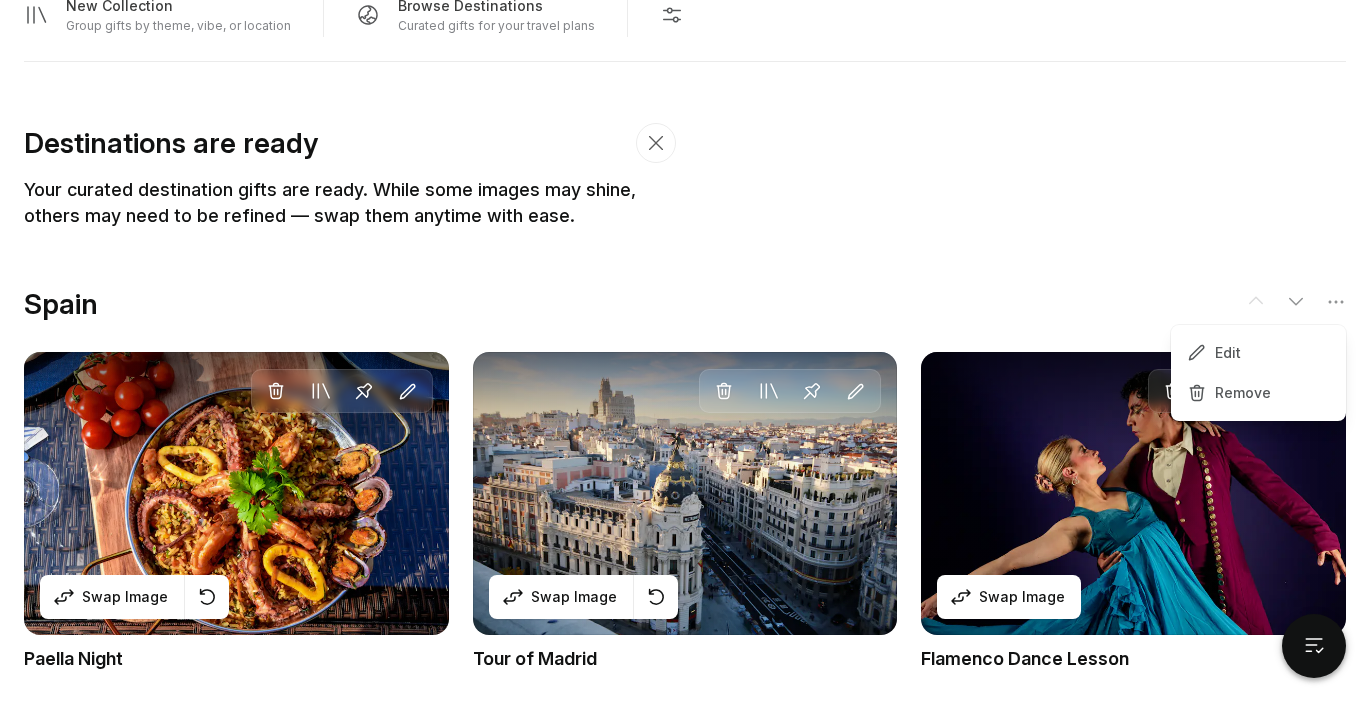 click at bounding box center (1336, 302) 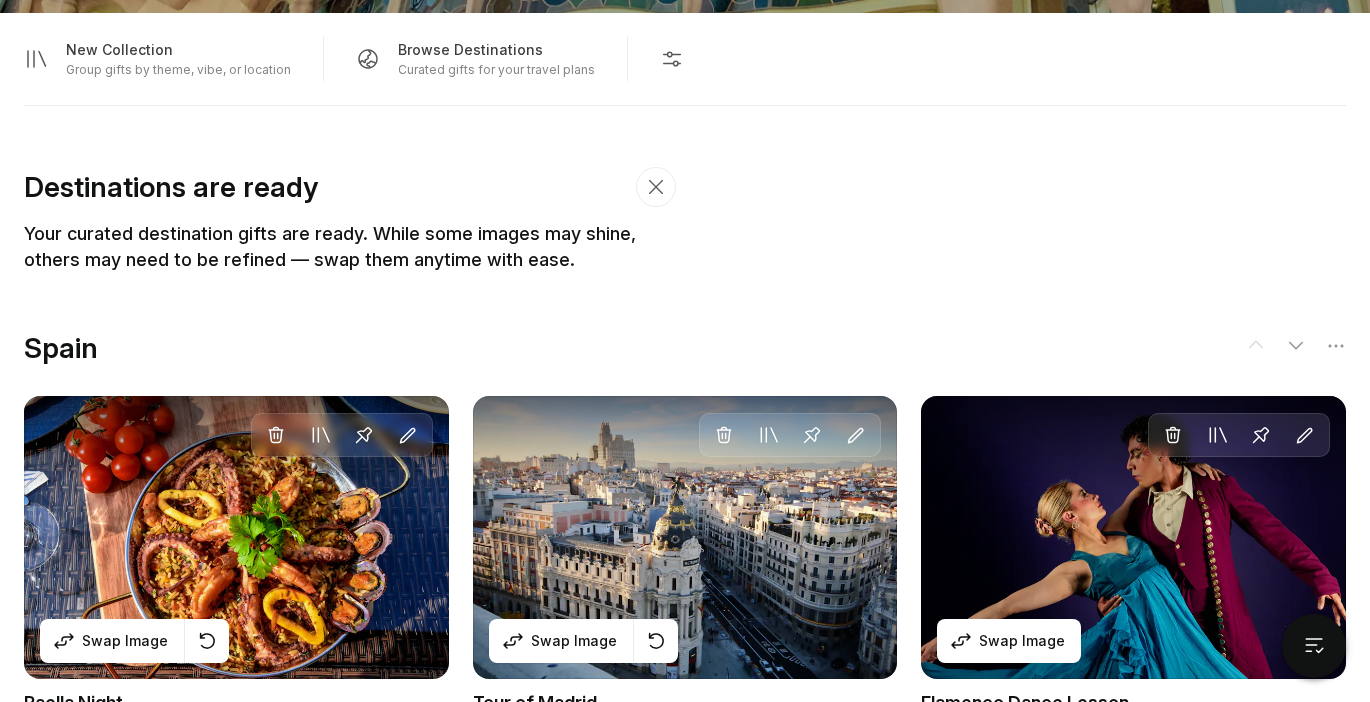 scroll, scrollTop: 1078, scrollLeft: 0, axis: vertical 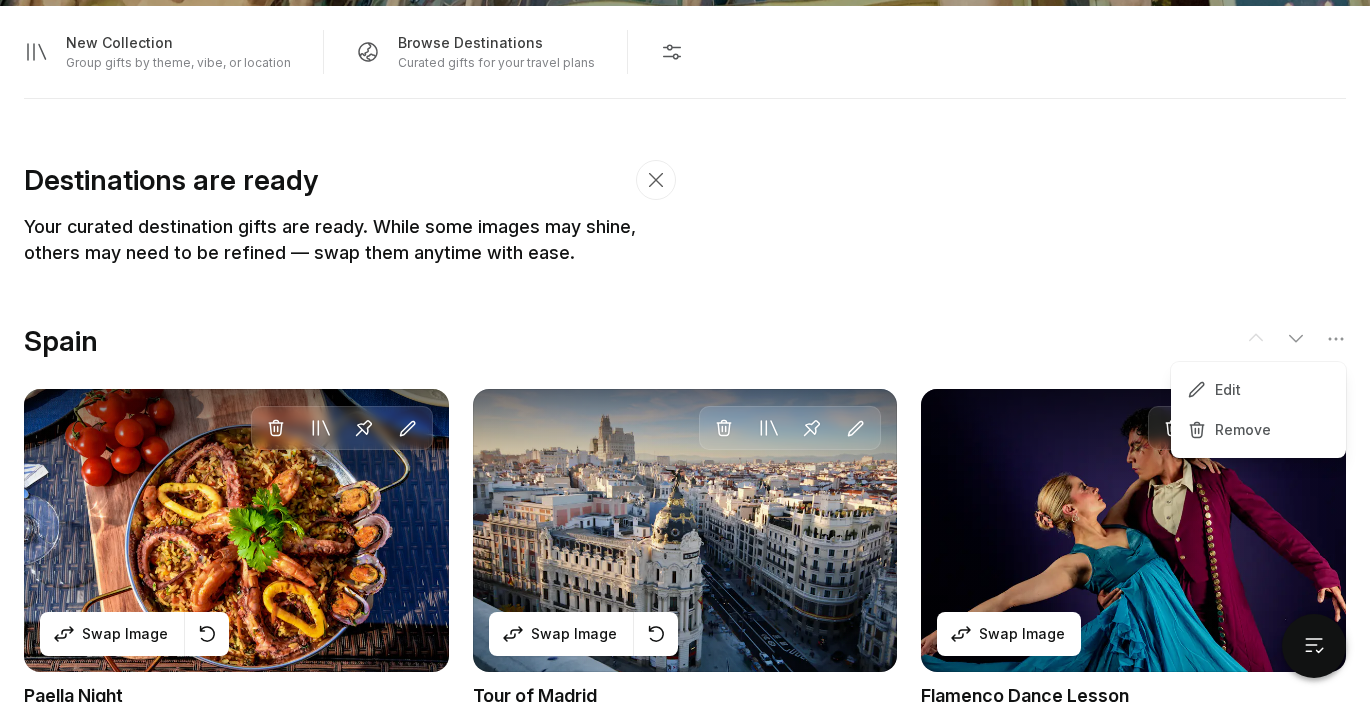 click at bounding box center (1336, 339) 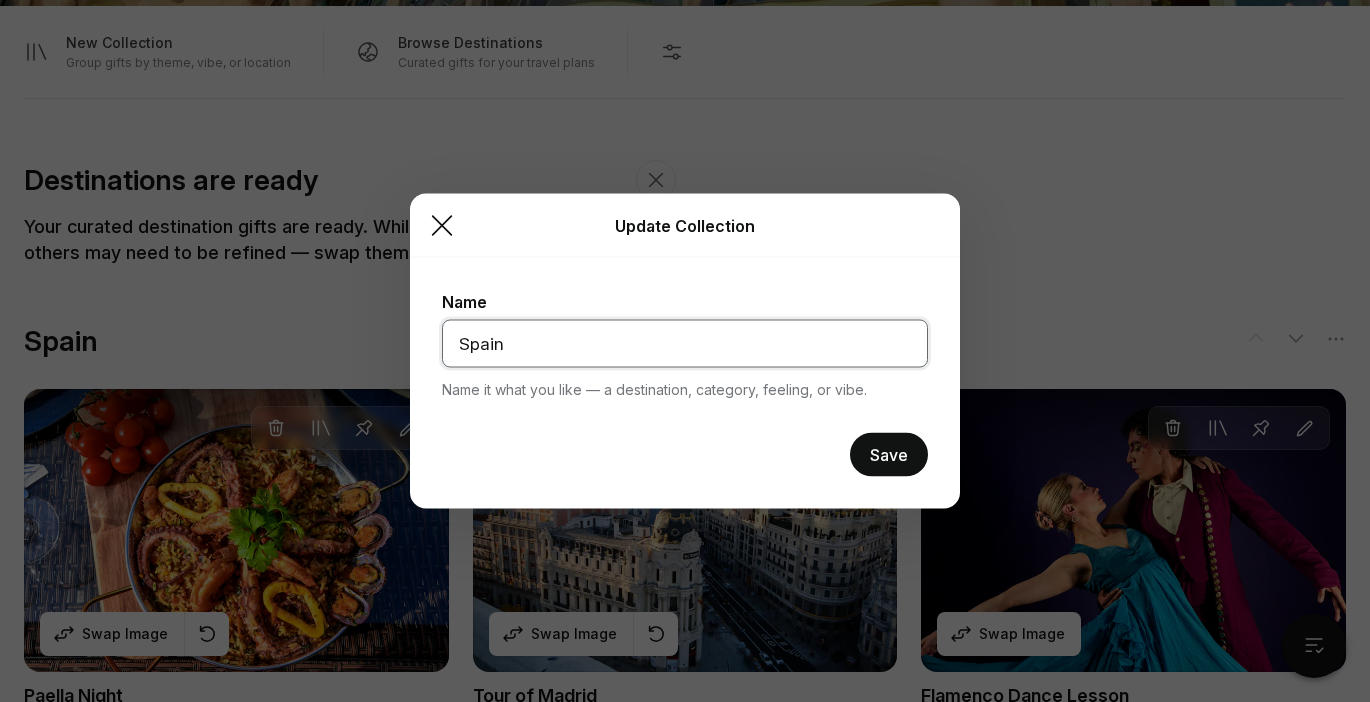 click on "Spain" at bounding box center (685, 344) 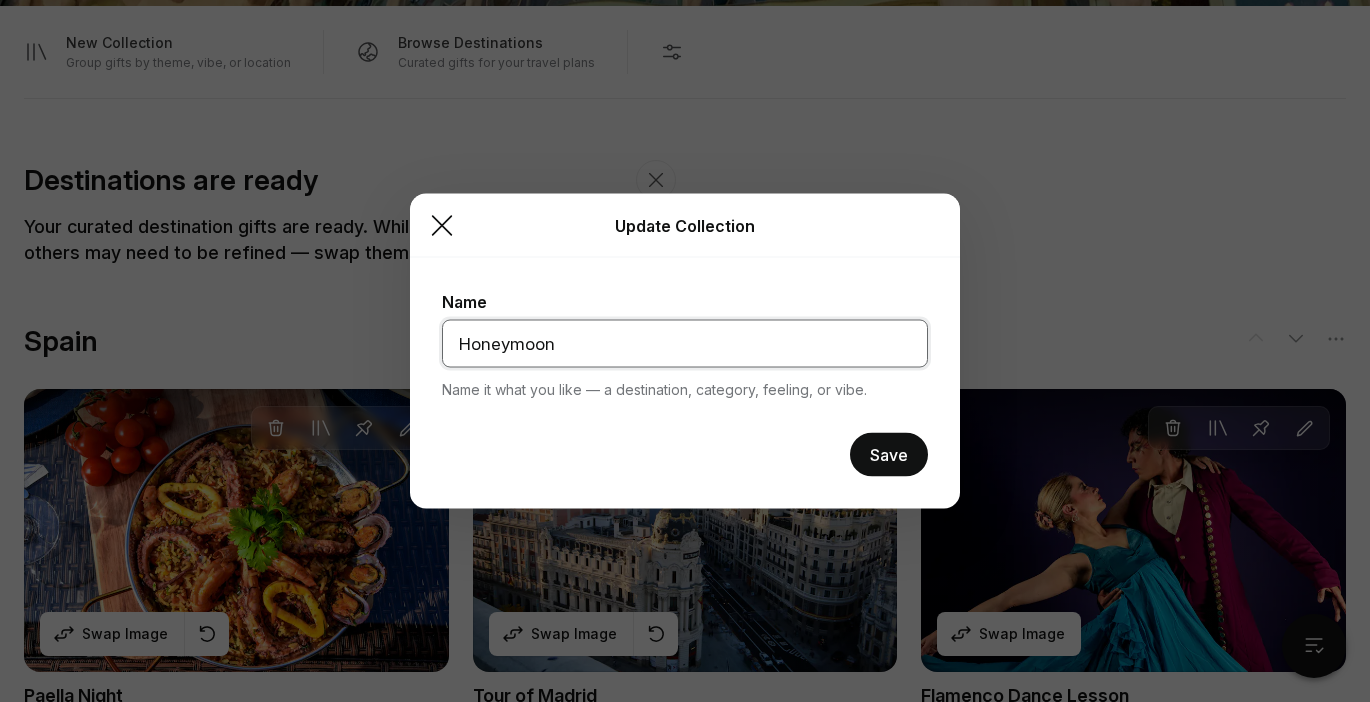type on "Honeymoon" 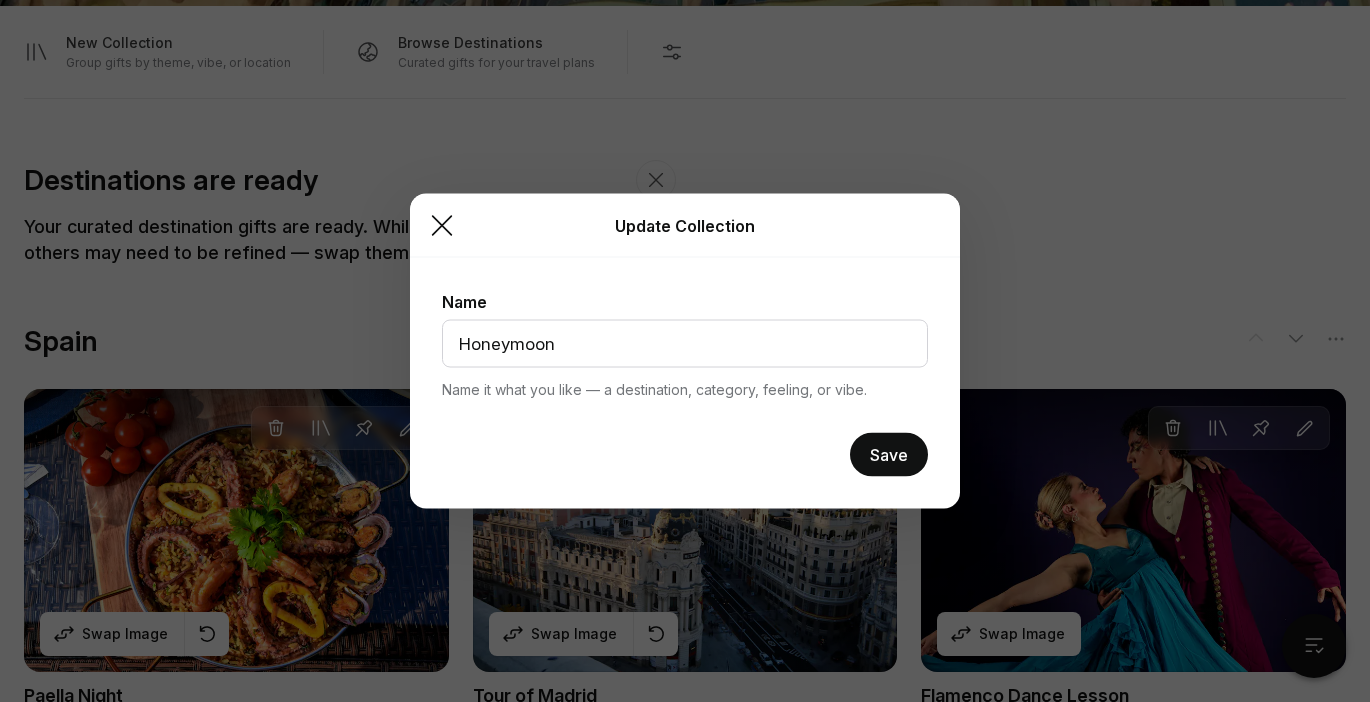 click on "Save" at bounding box center [889, 455] 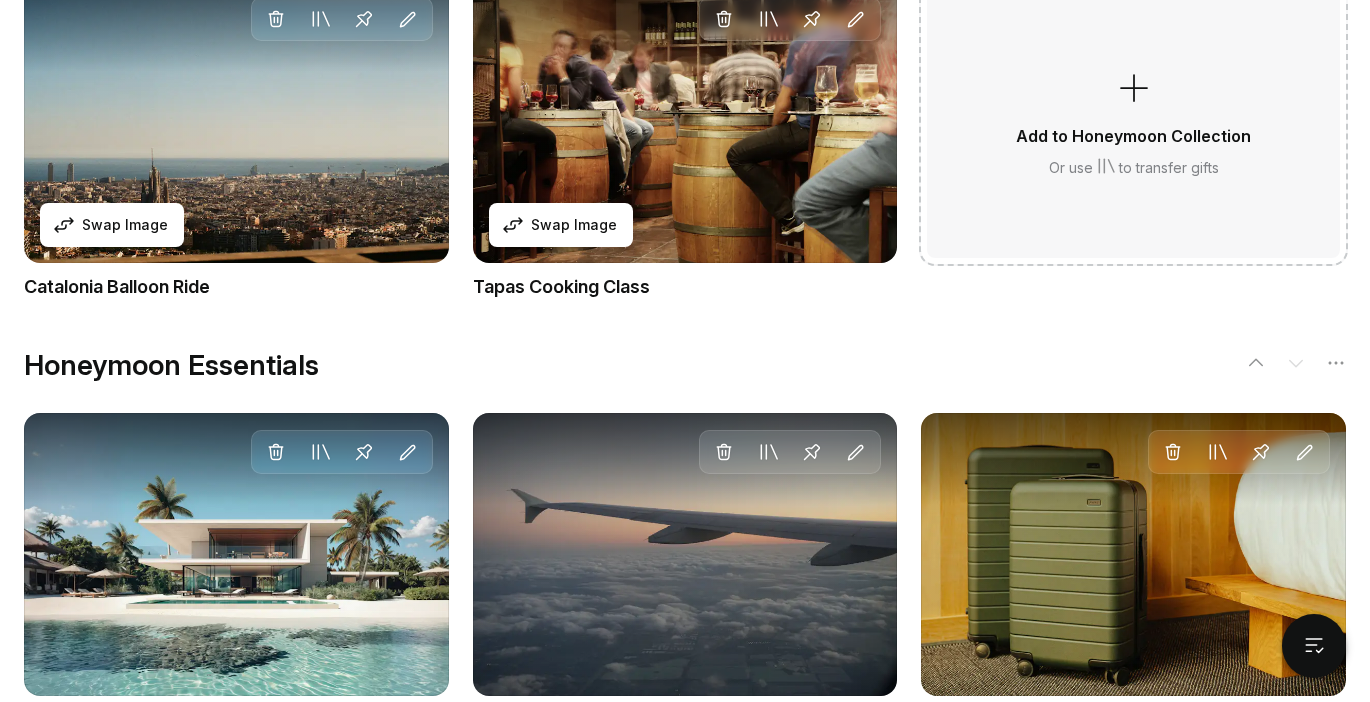 scroll, scrollTop: 2217, scrollLeft: 0, axis: vertical 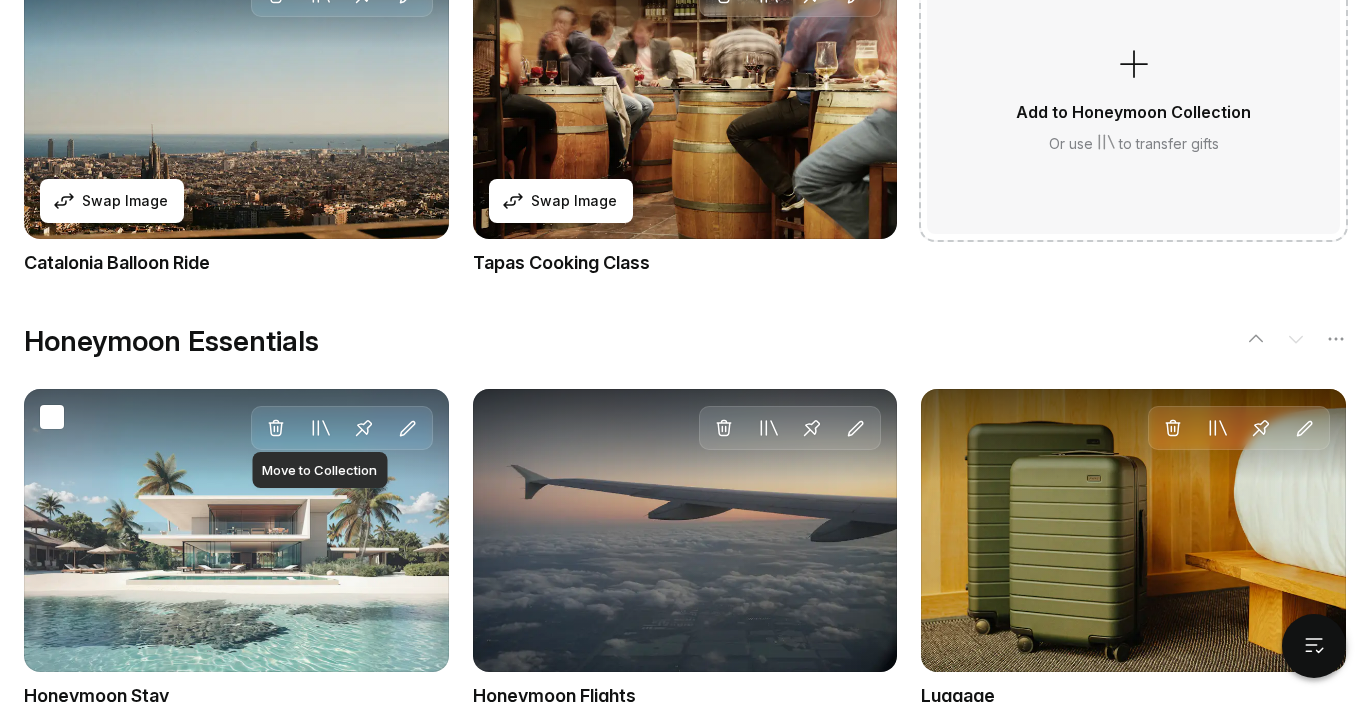 click at bounding box center (320, 428) 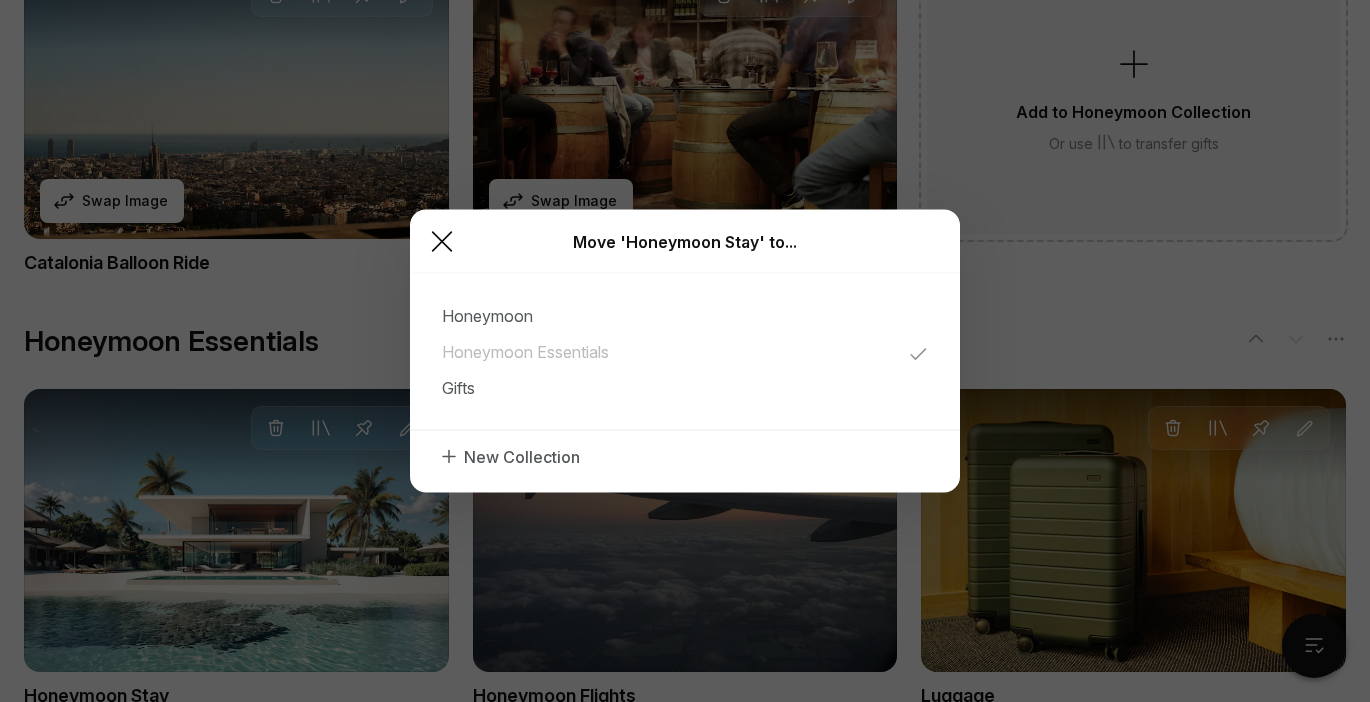 click on "Honeymoon Essentials" at bounding box center (685, 352) 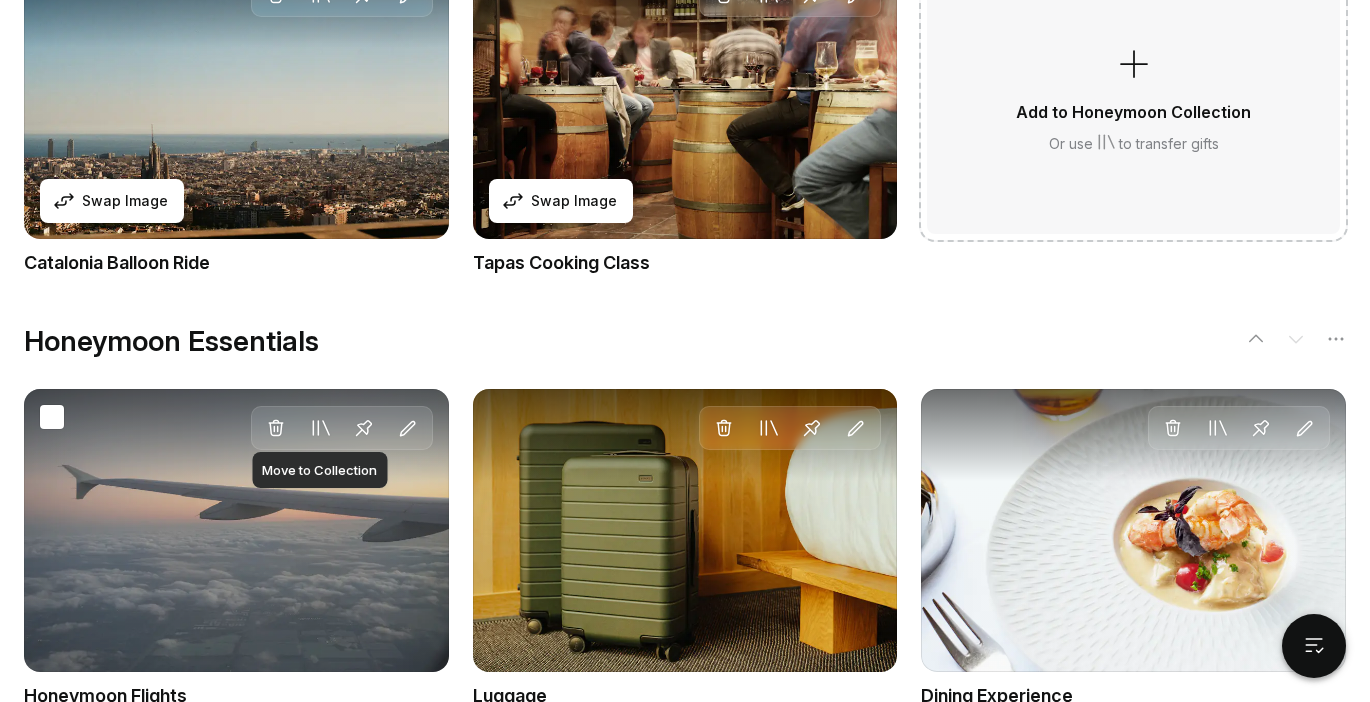 click at bounding box center (320, 428) 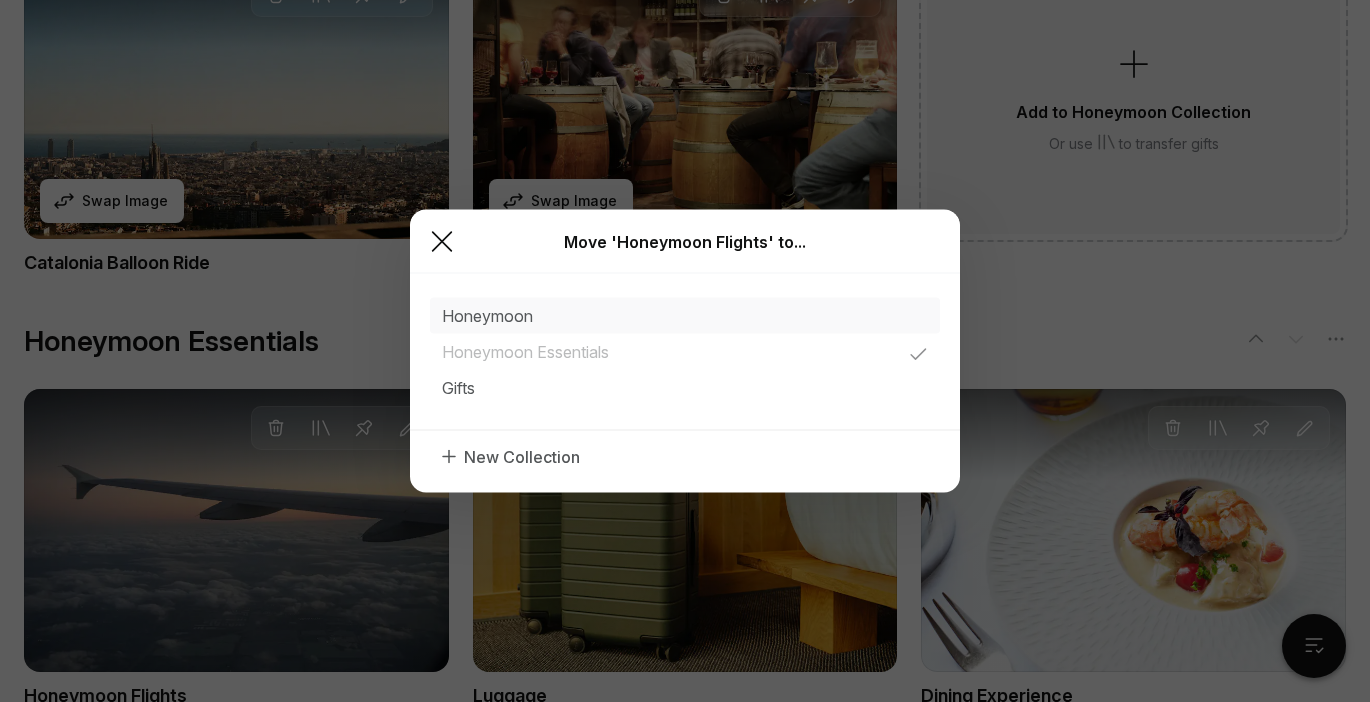 click on "Honeymoon" at bounding box center (685, 316) 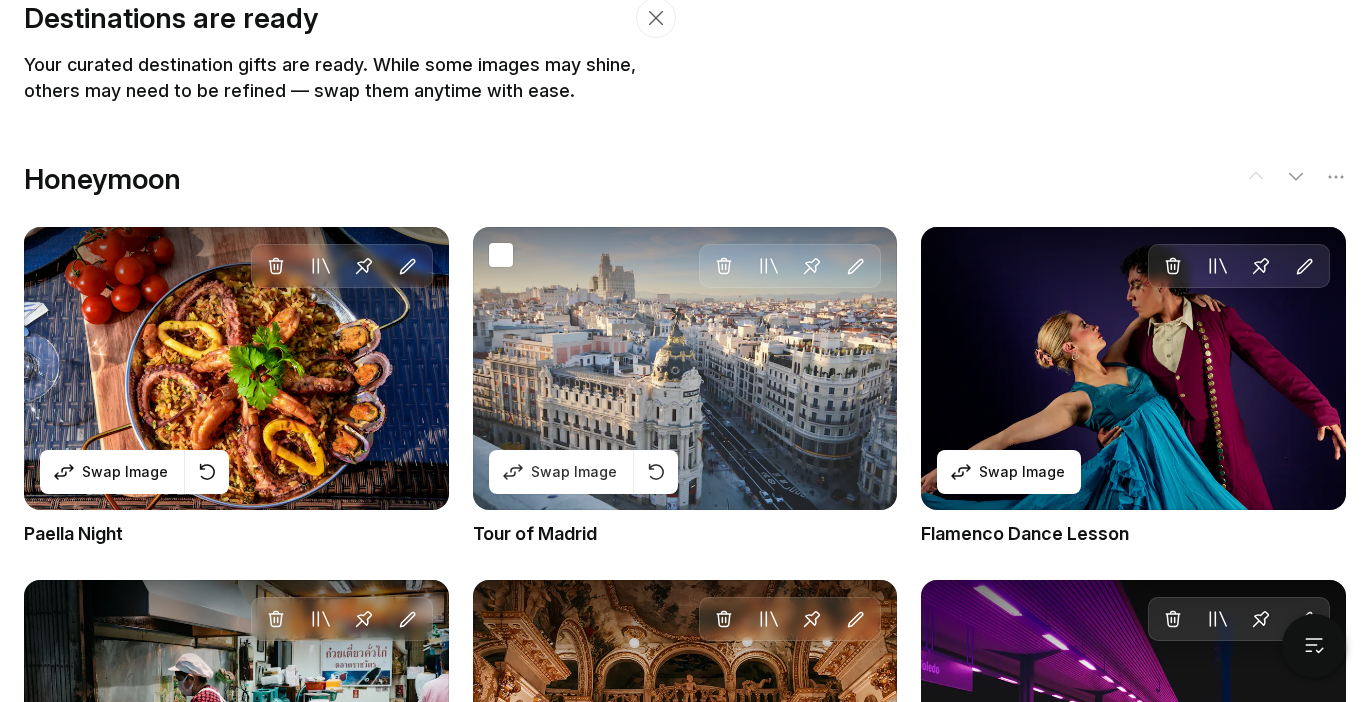 scroll, scrollTop: 1254, scrollLeft: 0, axis: vertical 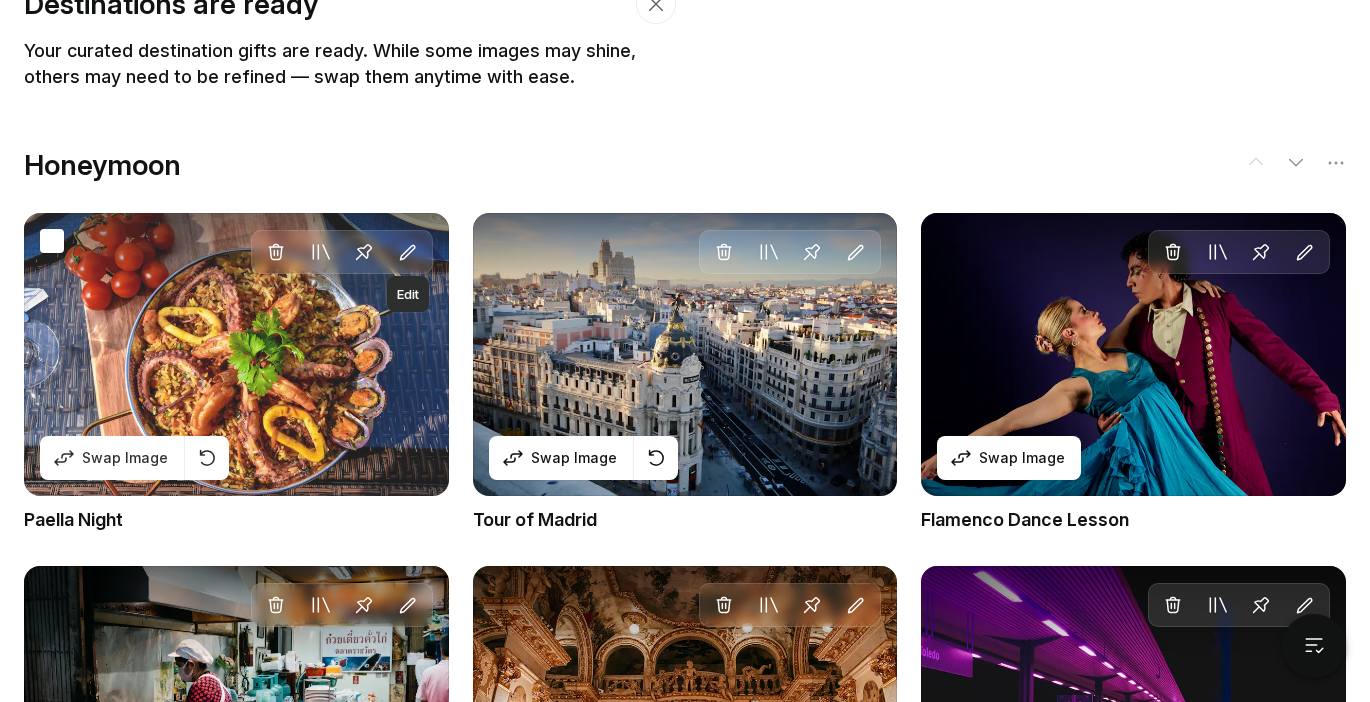 click at bounding box center [408, 253] 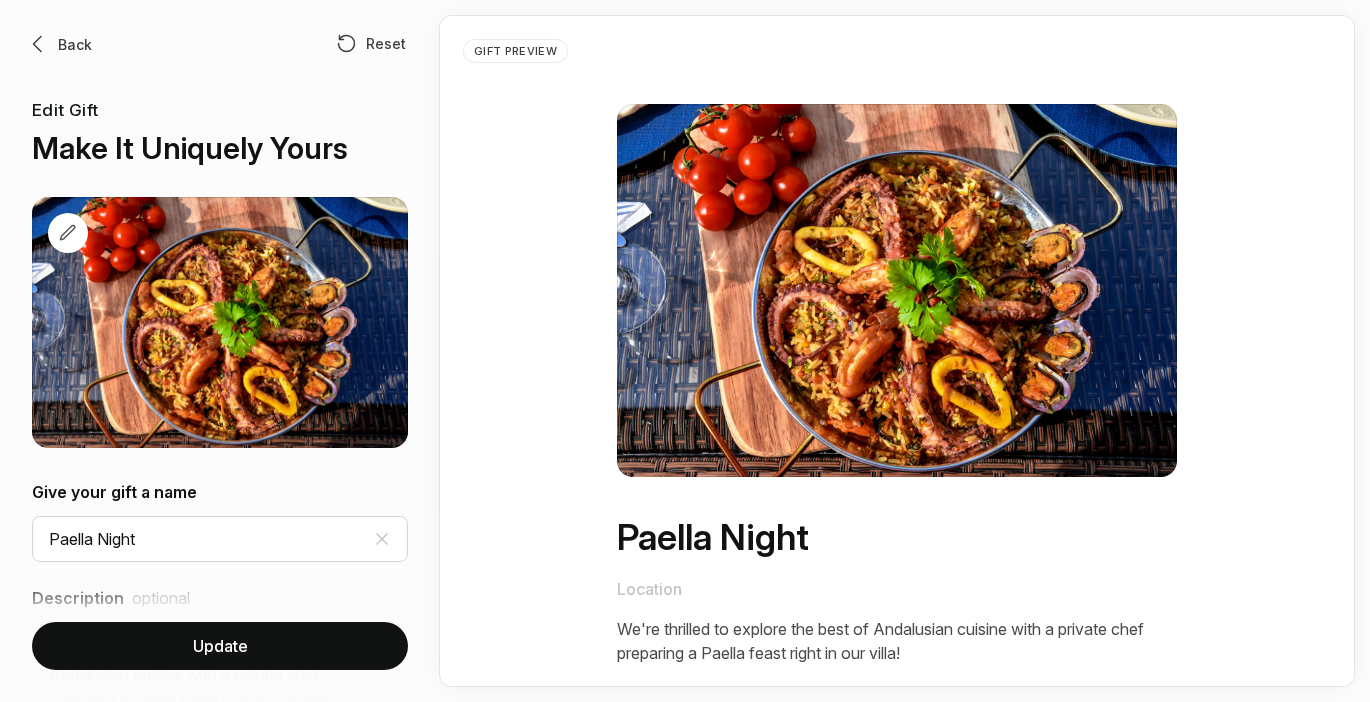 scroll, scrollTop: 0, scrollLeft: 0, axis: both 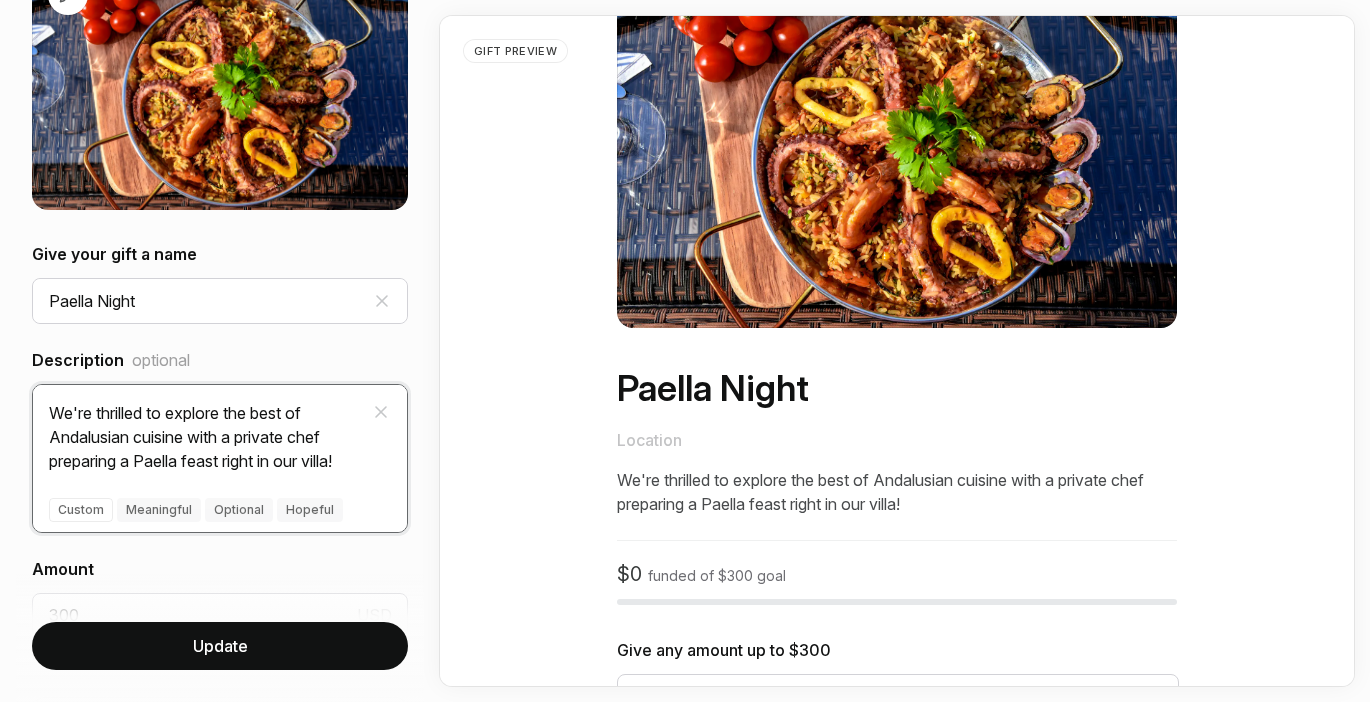 drag, startPoint x: 363, startPoint y: 463, endPoint x: 19, endPoint y: 384, distance: 352.95468 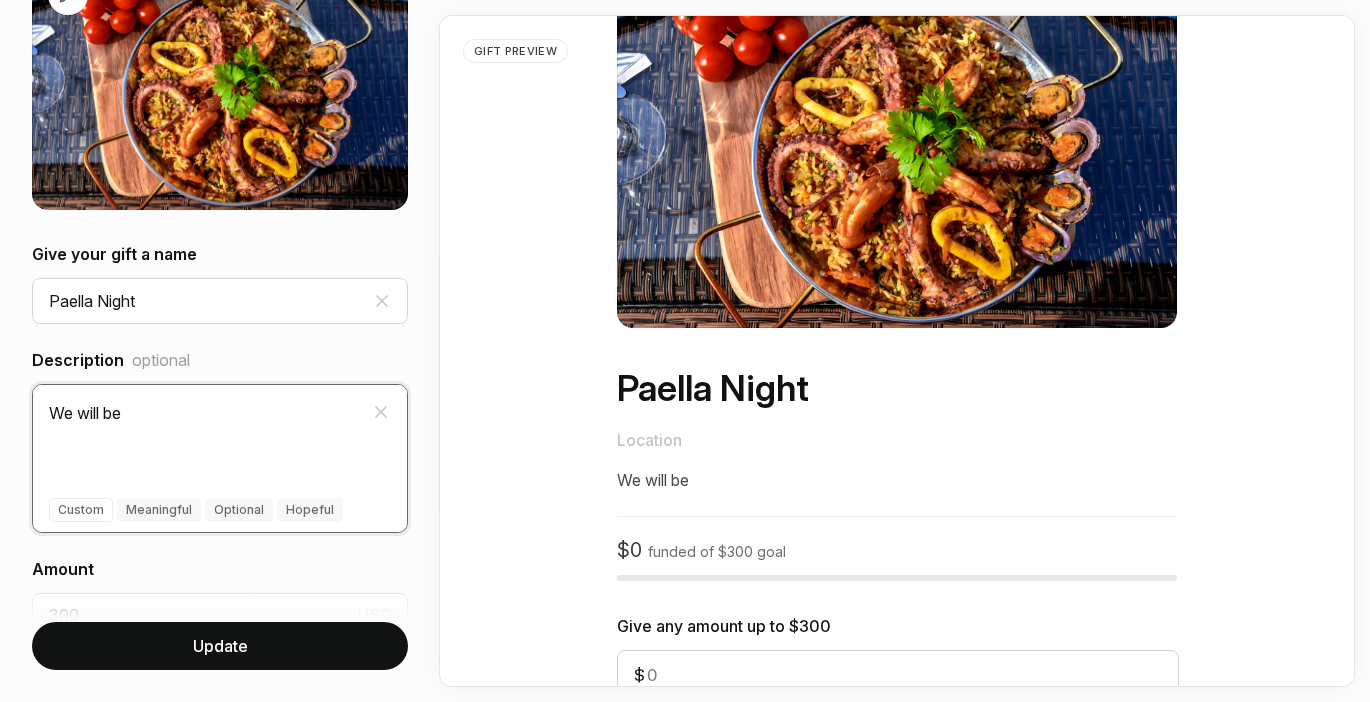 paste on "Andalusian Grandmother at a Family Farm" 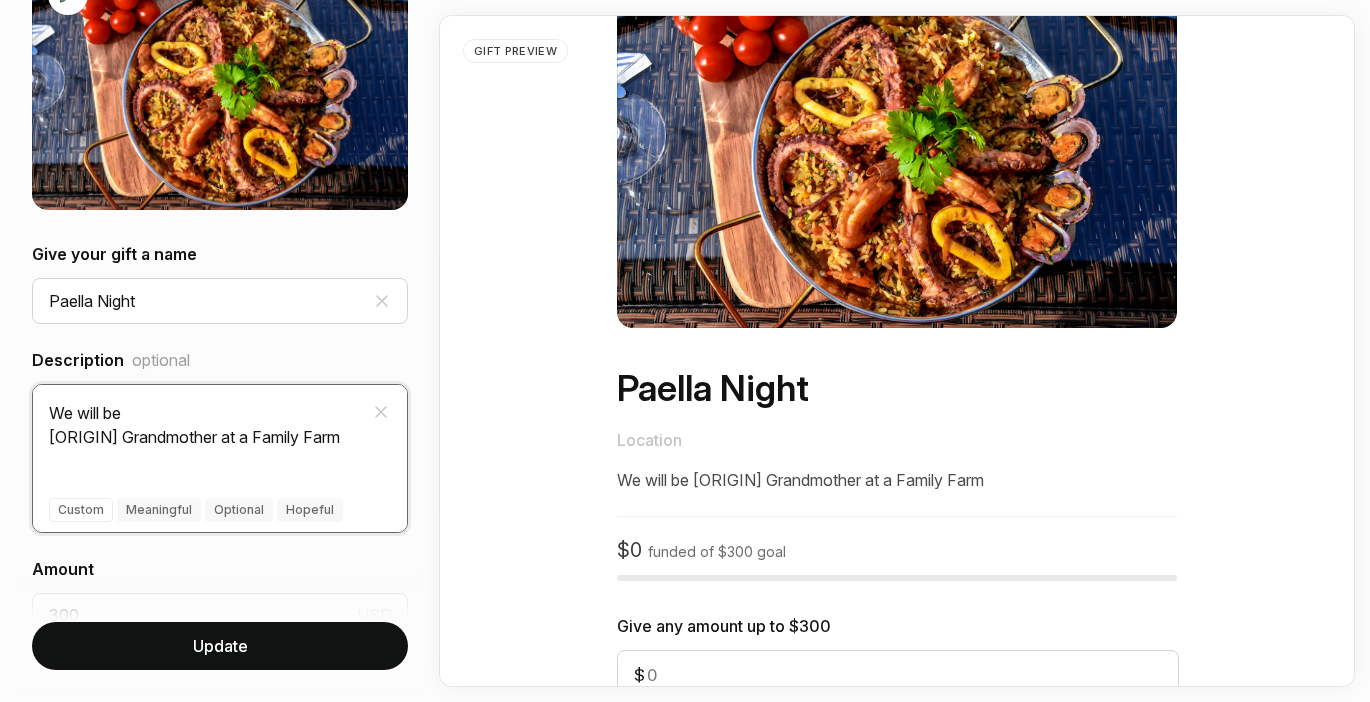 click on "We will be
[ORIGIN] Grandmother at a Family Farm" at bounding box center [220, 429] 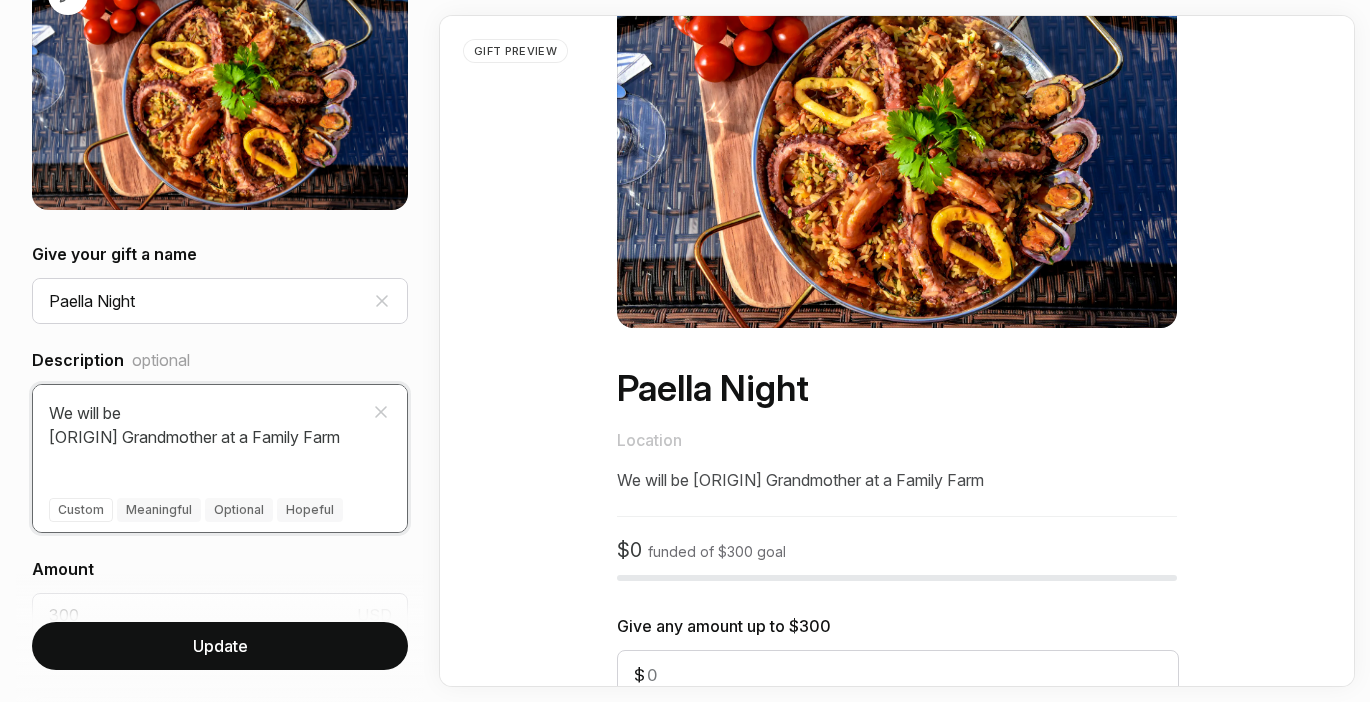 click on "We will be
[ORIGIN] Grandmother at a Family Farm" at bounding box center (220, 429) 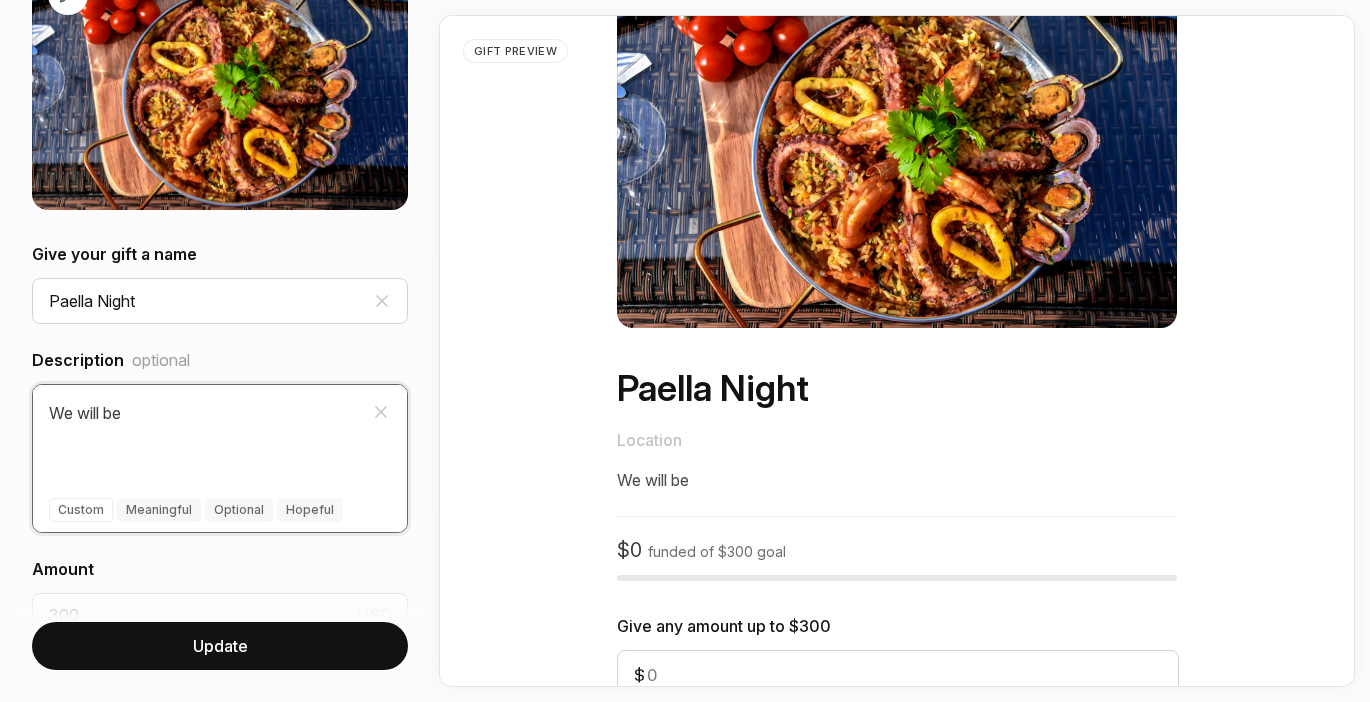drag, startPoint x: 124, startPoint y: 414, endPoint x: 0, endPoint y: 413, distance: 124.004036 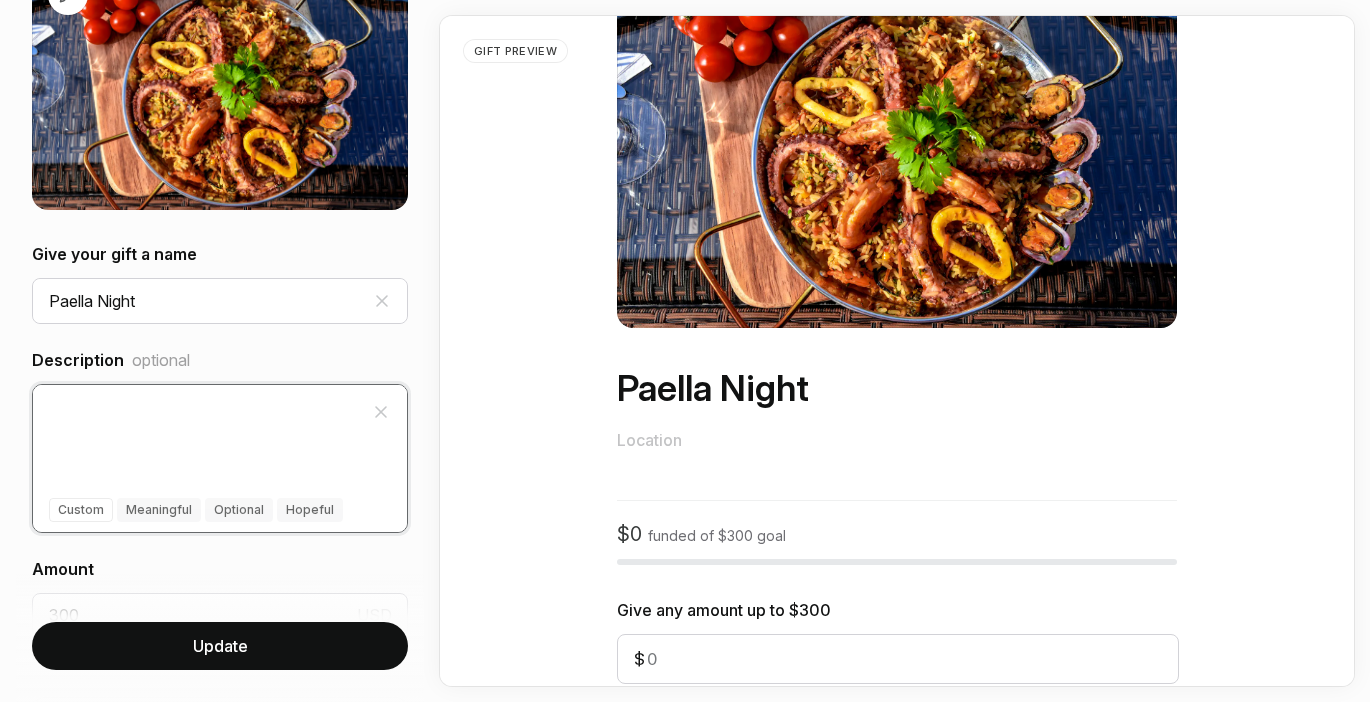 paste on "We’re looking forward to spending an afternoon at a family farm near [CITY], learning how to make traditional Andalusian paella from a local grandmother. It sounds like a fun, relaxed way to soak up some Spanish culture—and we can’t wait to taste the results!" 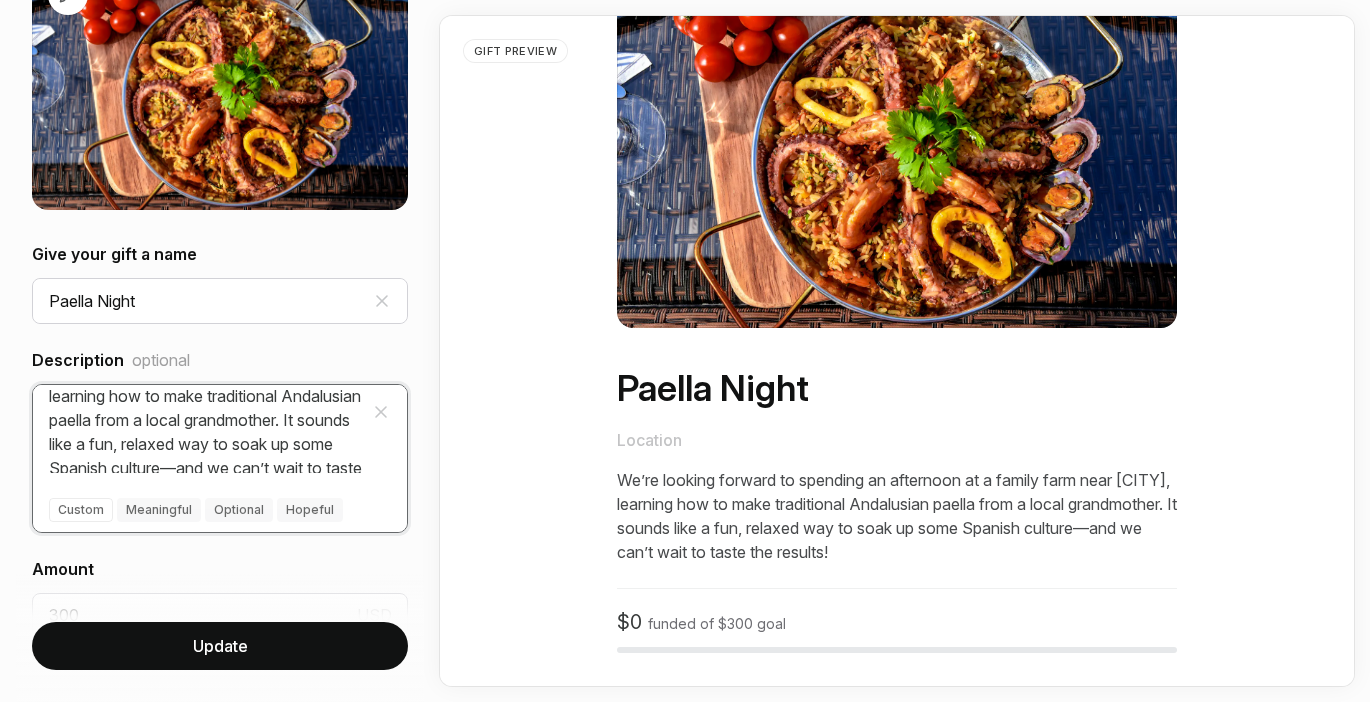 scroll, scrollTop: 84, scrollLeft: 0, axis: vertical 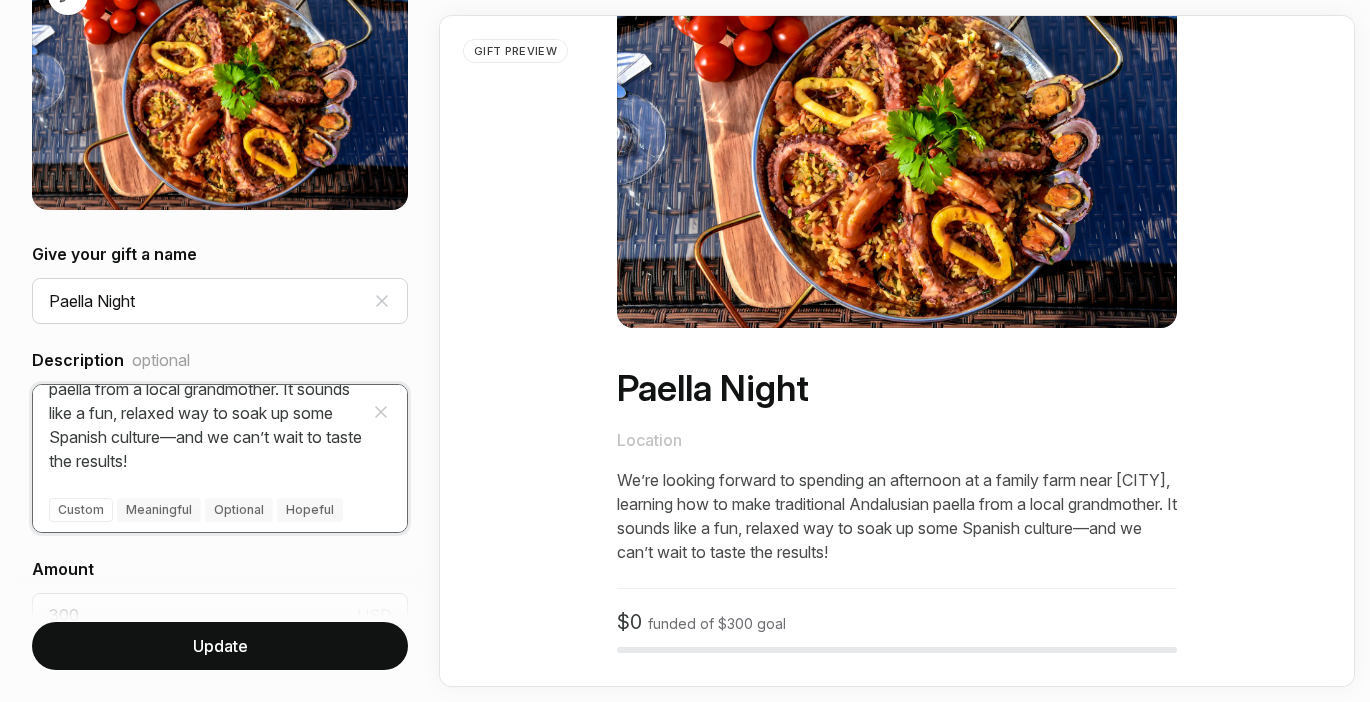 drag, startPoint x: 163, startPoint y: 422, endPoint x: 362, endPoint y: 448, distance: 200.6913 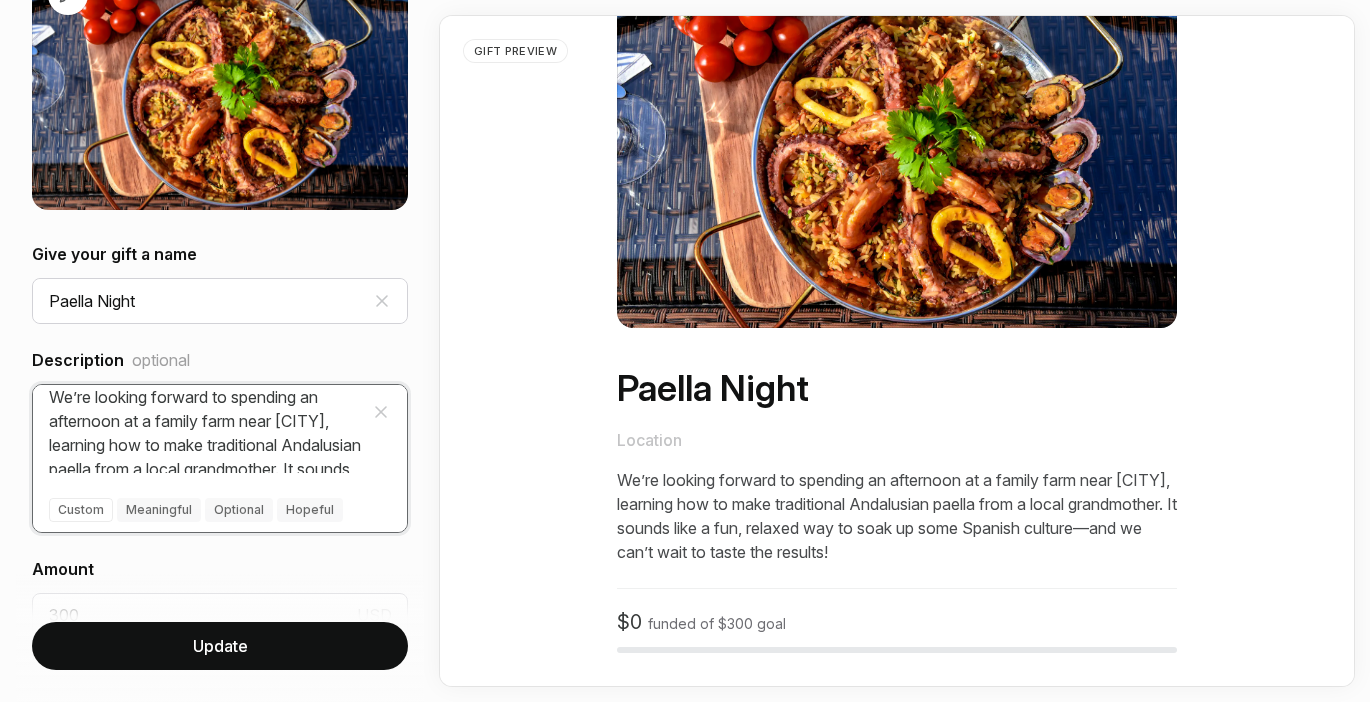 scroll, scrollTop: 0, scrollLeft: 0, axis: both 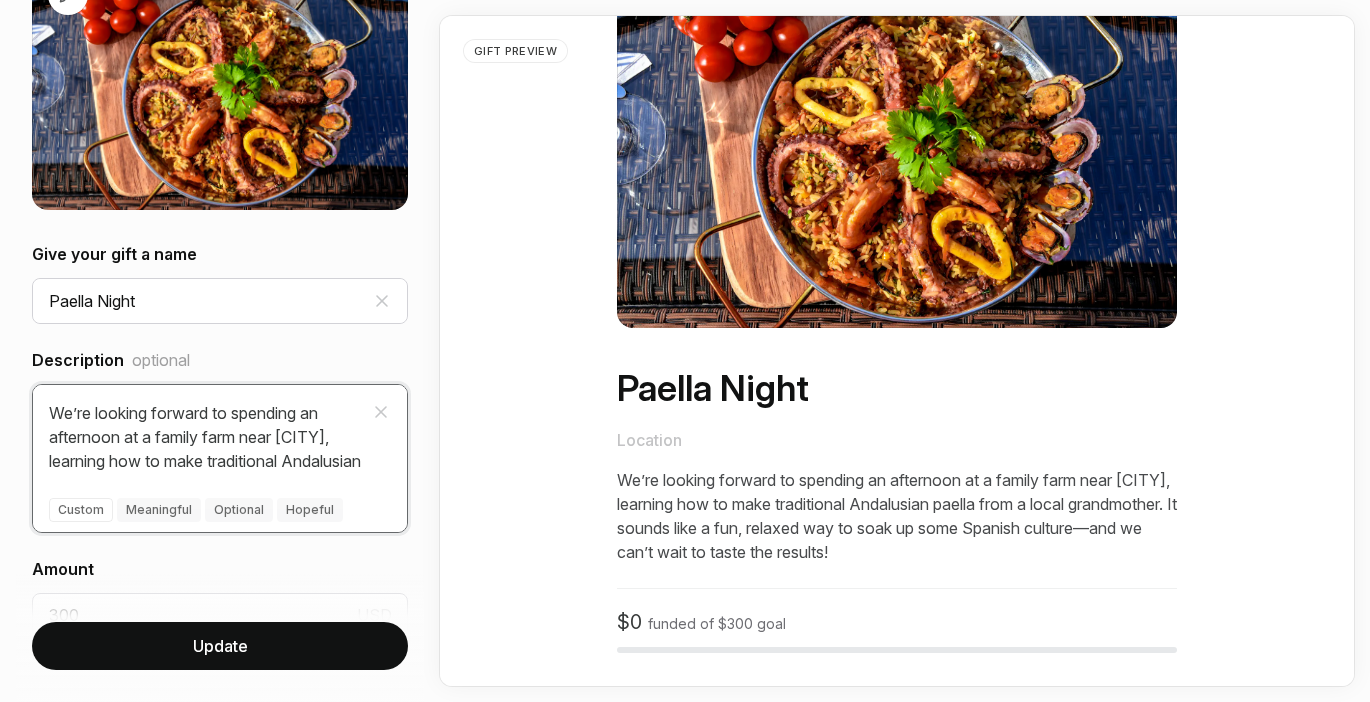type on "We’re looking forward to spending an afternoon at a family farm near [CITY], learning how to make traditional Andalusian paella from a local grandmother. It sounds like a fun, relaxed way to soak up some Spanish culture—and we can’t wait to taste the results!" 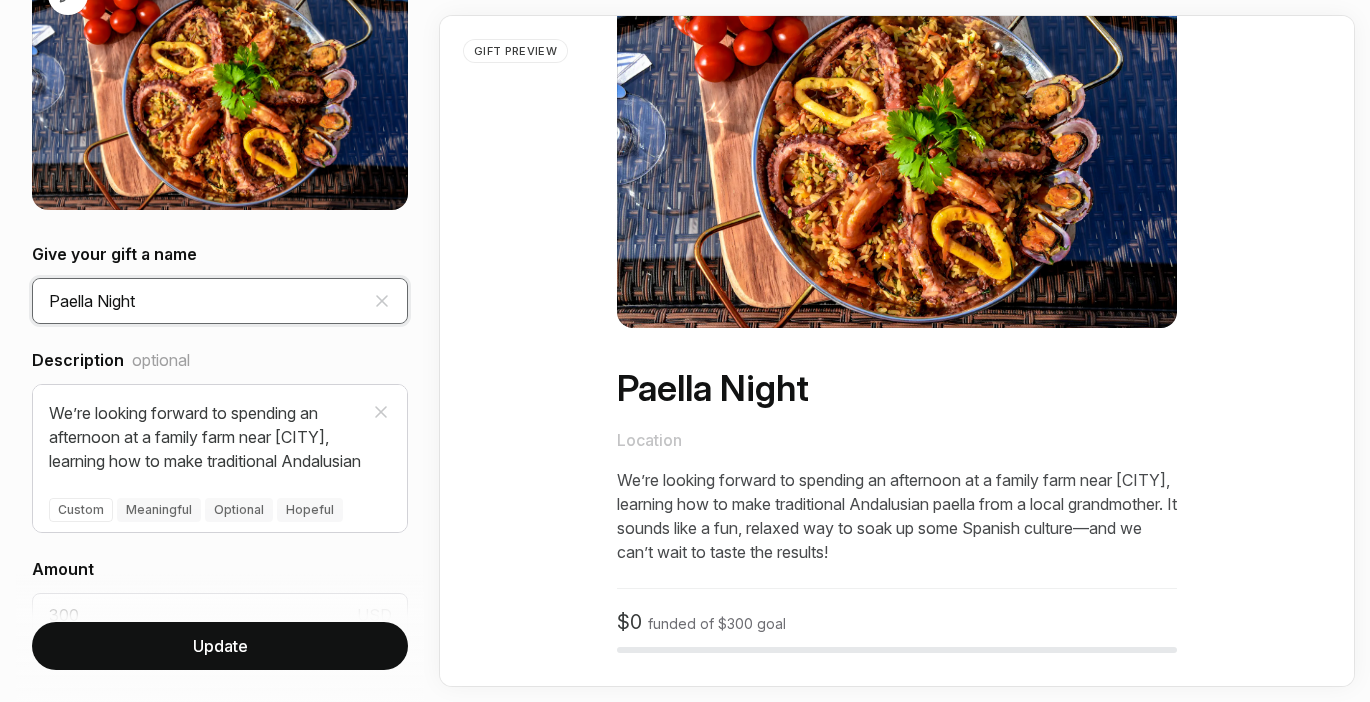 click on "Paella Night" at bounding box center [220, 301] 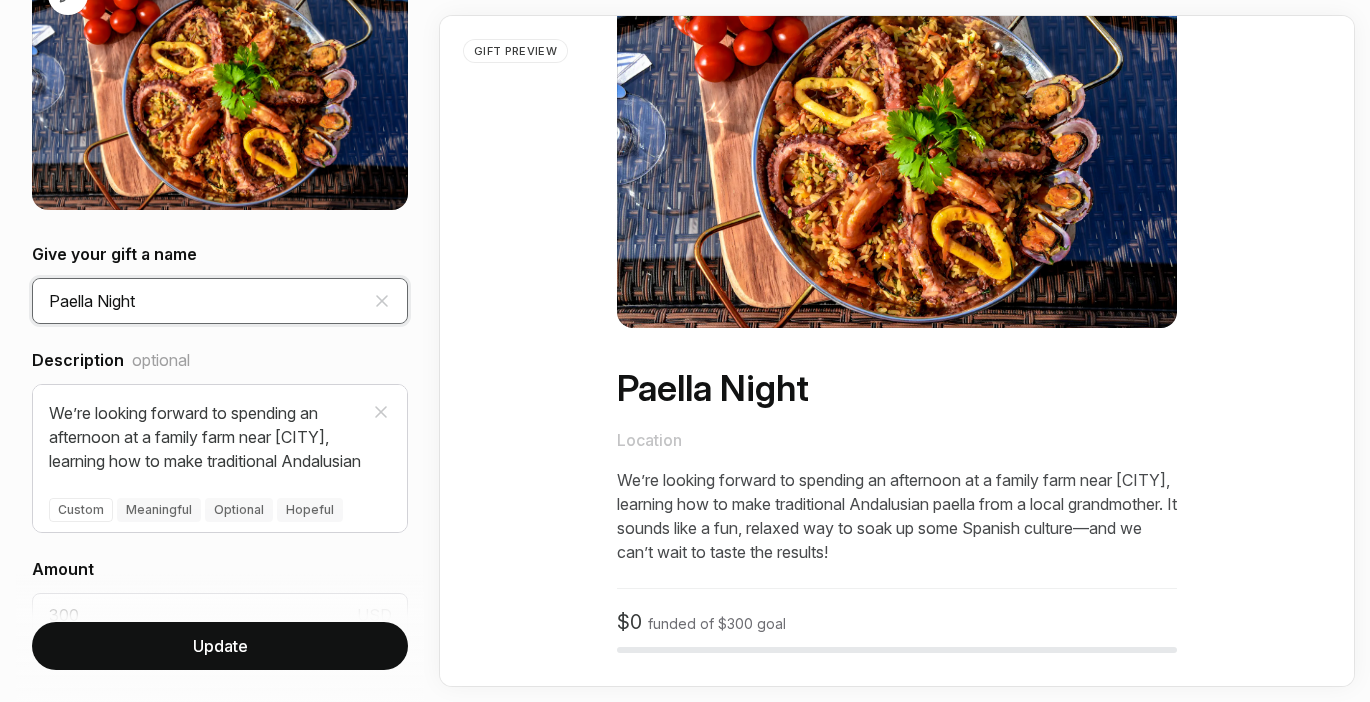 click on "Paella Night" at bounding box center (220, 301) 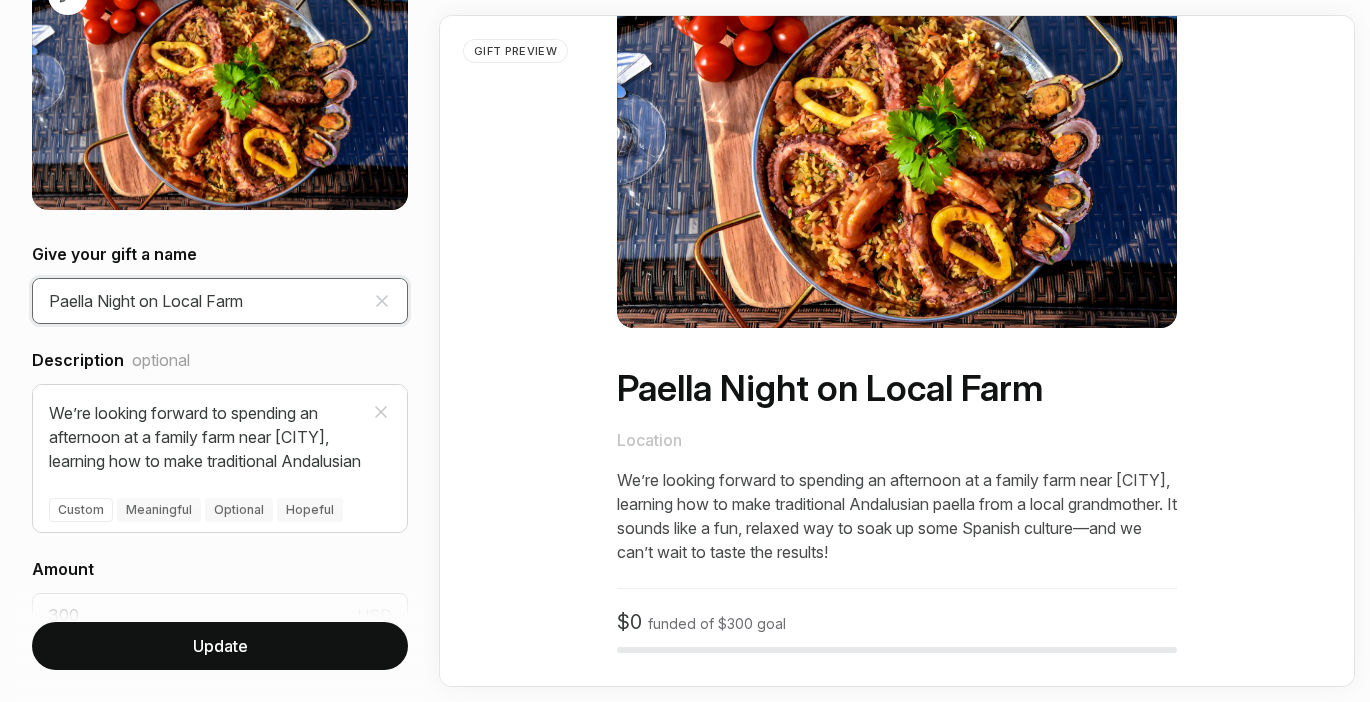 drag, startPoint x: 255, startPoint y: 281, endPoint x: 160, endPoint y: 291, distance: 95.524864 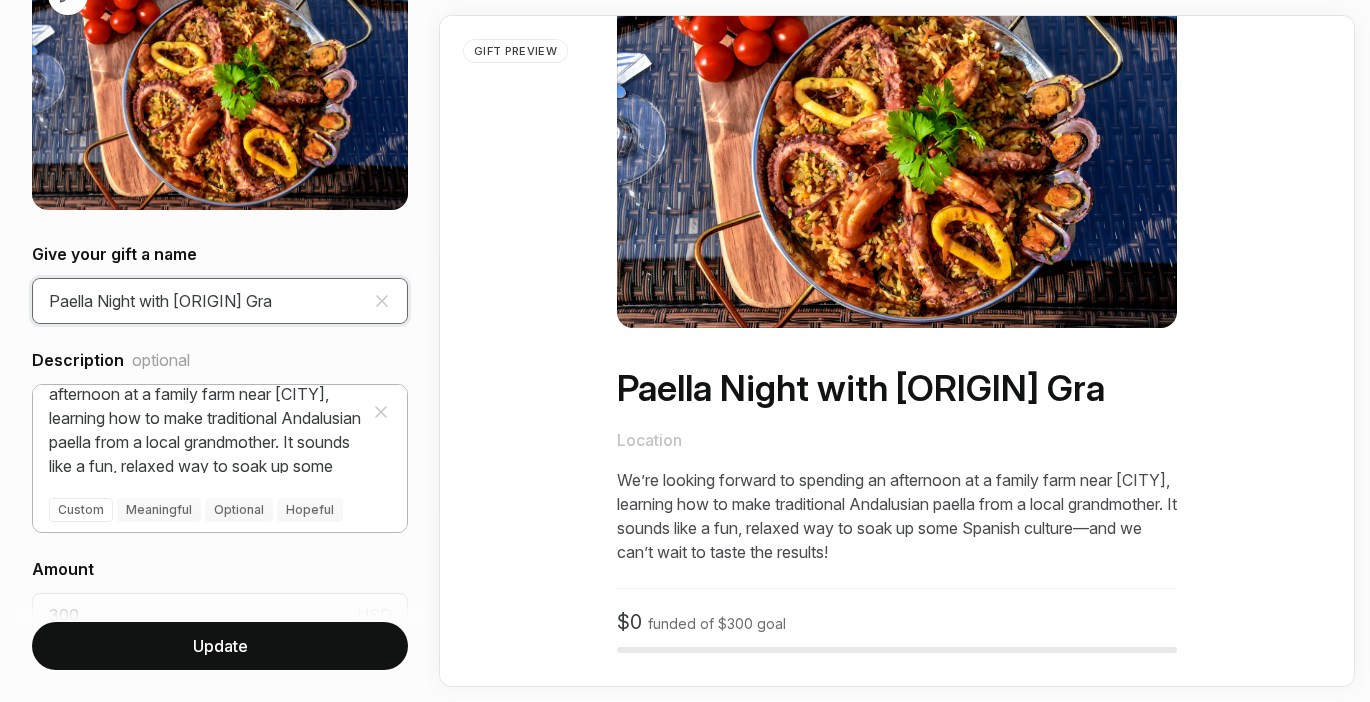 scroll, scrollTop: 48, scrollLeft: 0, axis: vertical 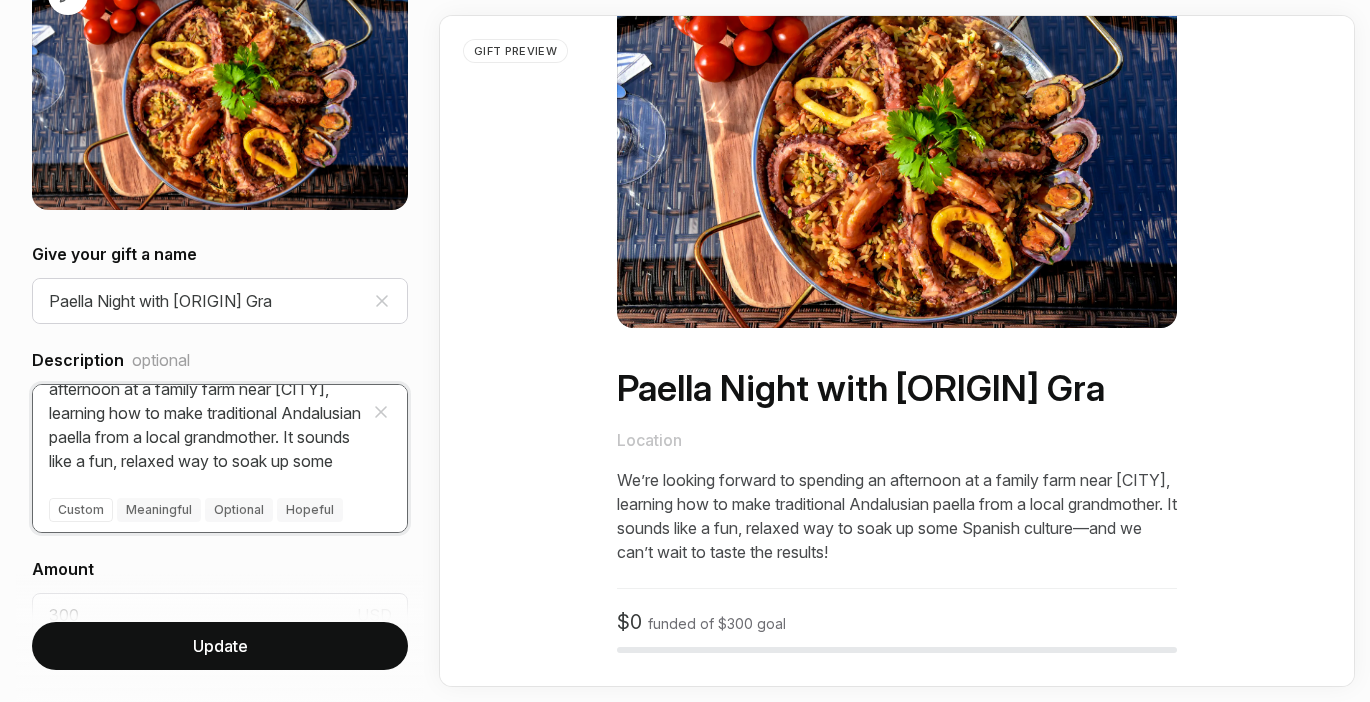 drag, startPoint x: 133, startPoint y: 439, endPoint x: 35, endPoint y: 439, distance: 98 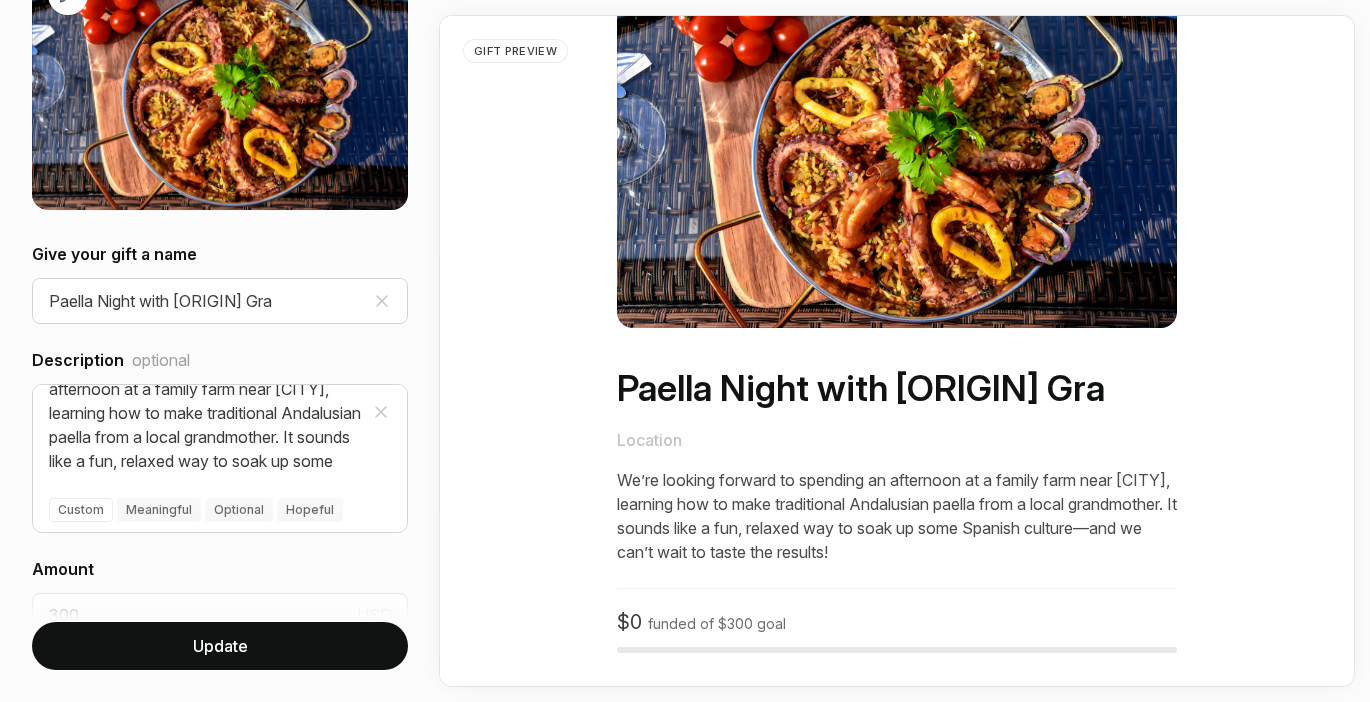 click on "Description optional
We’re looking forward to spending an afternoon at a family farm near [CITY], learning how to make traditional Andalusian paella from a local grandmother.
Custom
Meaningful Optional Hopeful" at bounding box center [220, 428] 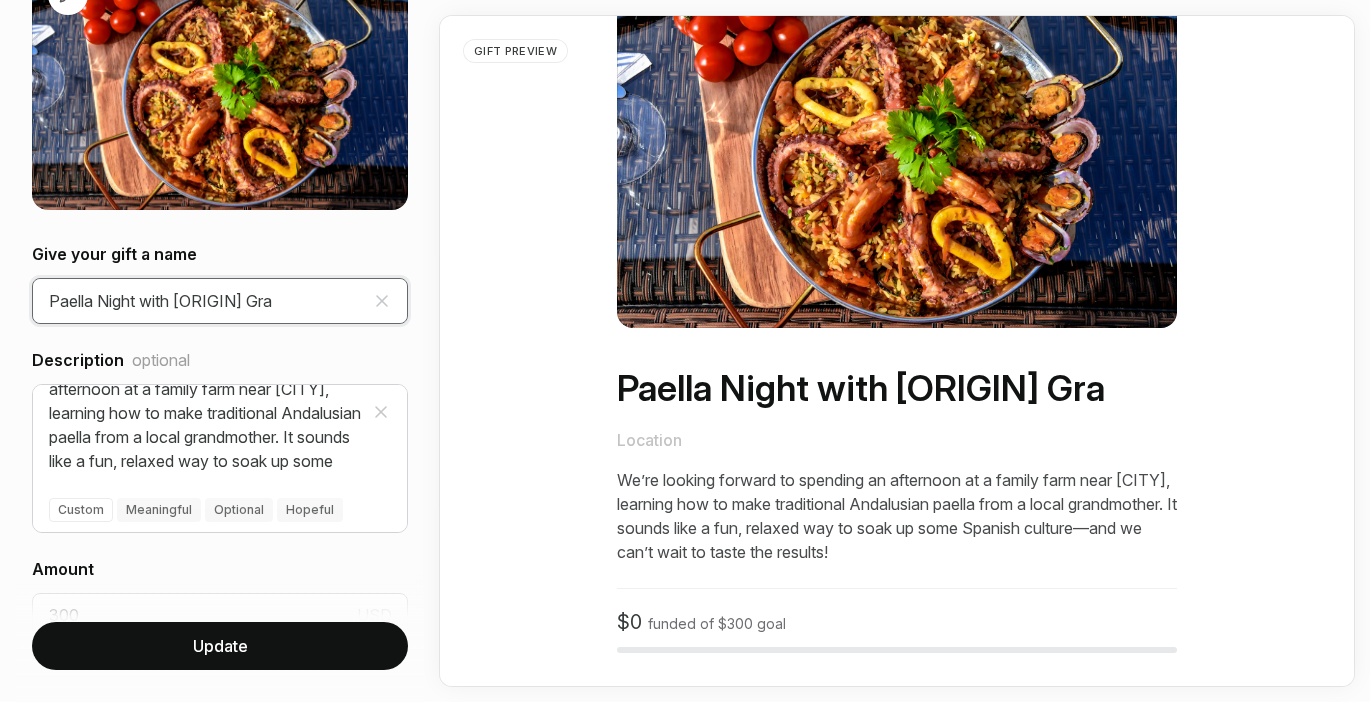 drag, startPoint x: 302, startPoint y: 304, endPoint x: 178, endPoint y: 303, distance: 124.004036 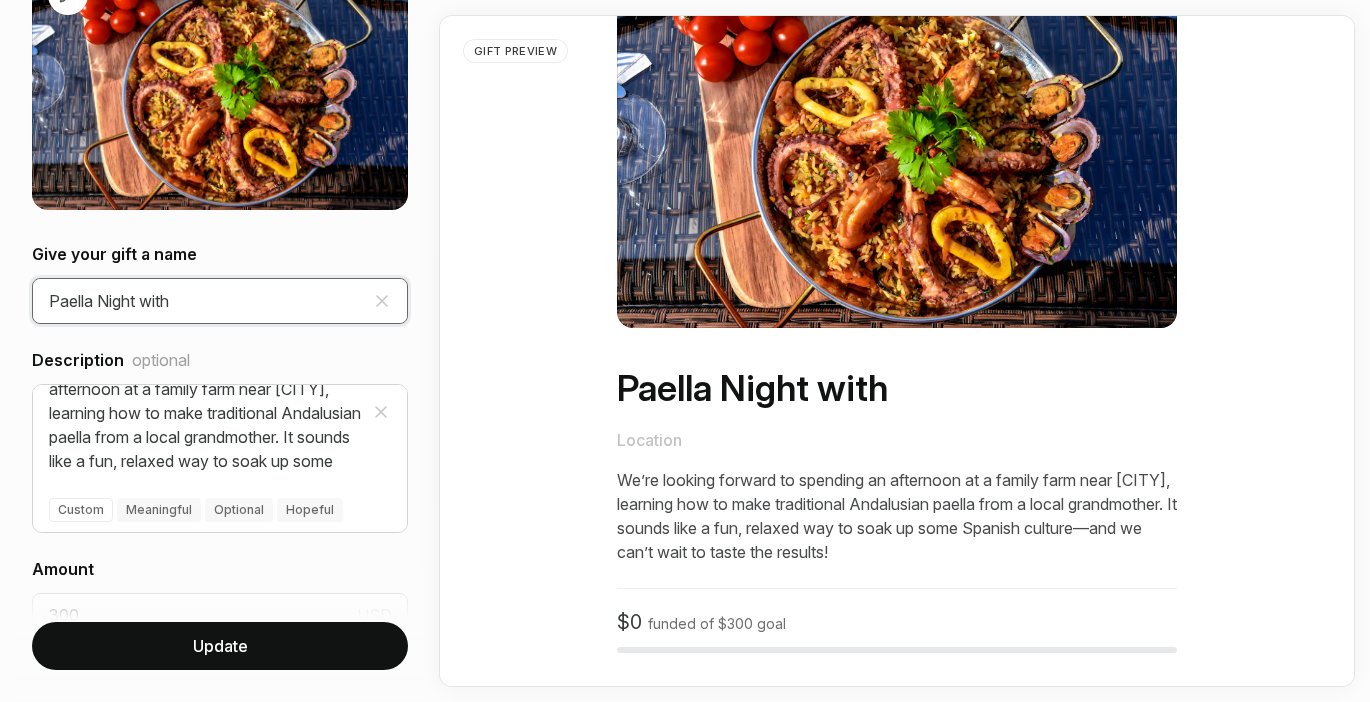 paste on "Andalusian" 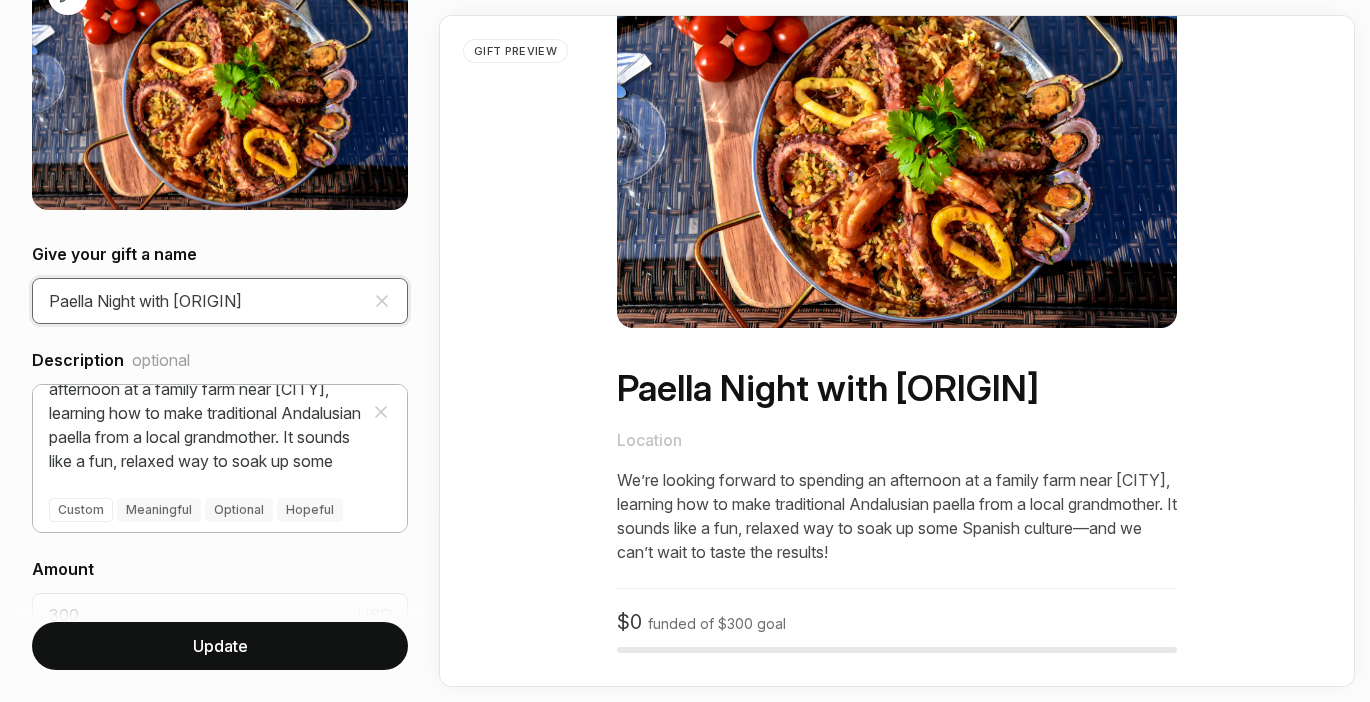 scroll, scrollTop: 0, scrollLeft: 0, axis: both 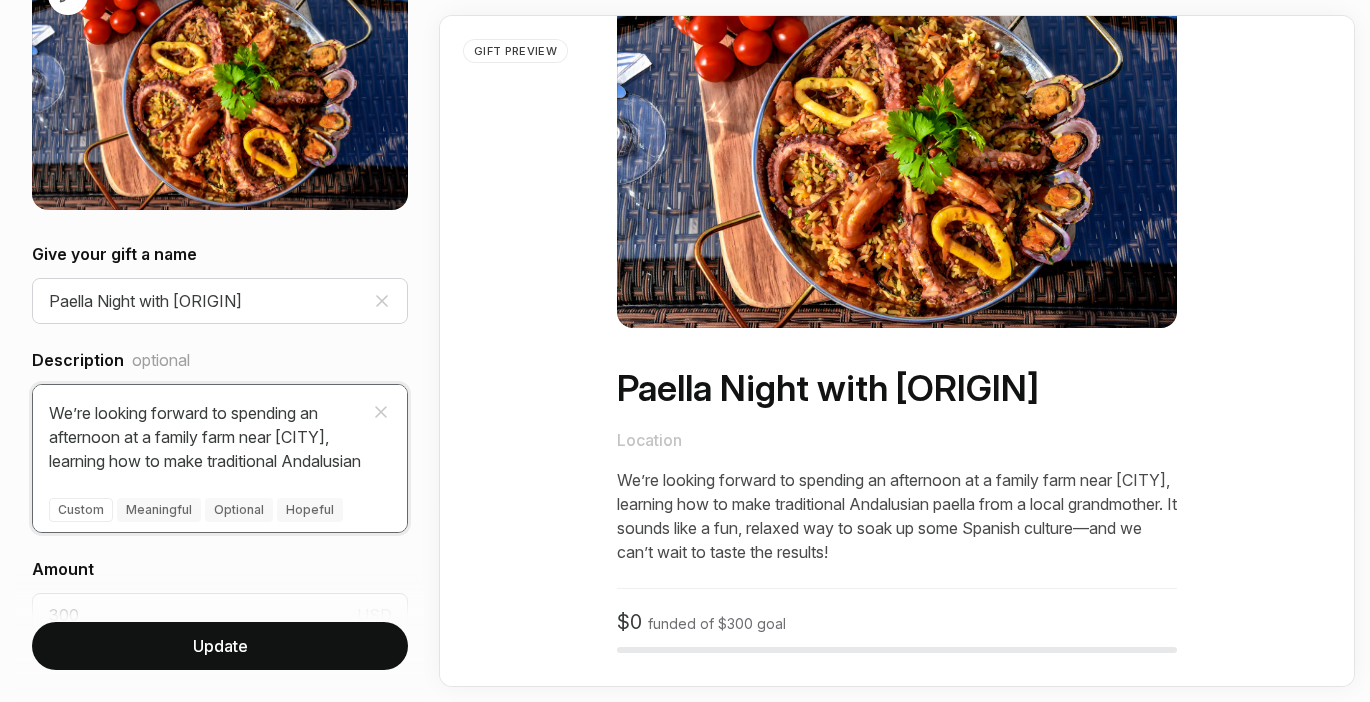 click on "We’re looking forward to spending an afternoon at a family farm near [CITY], learning how to make traditional Andalusian paella from a local grandmother. It sounds like a fun, relaxed way to soak up some Spanish culture—and we can’t wait to taste the results!" at bounding box center (220, 429) 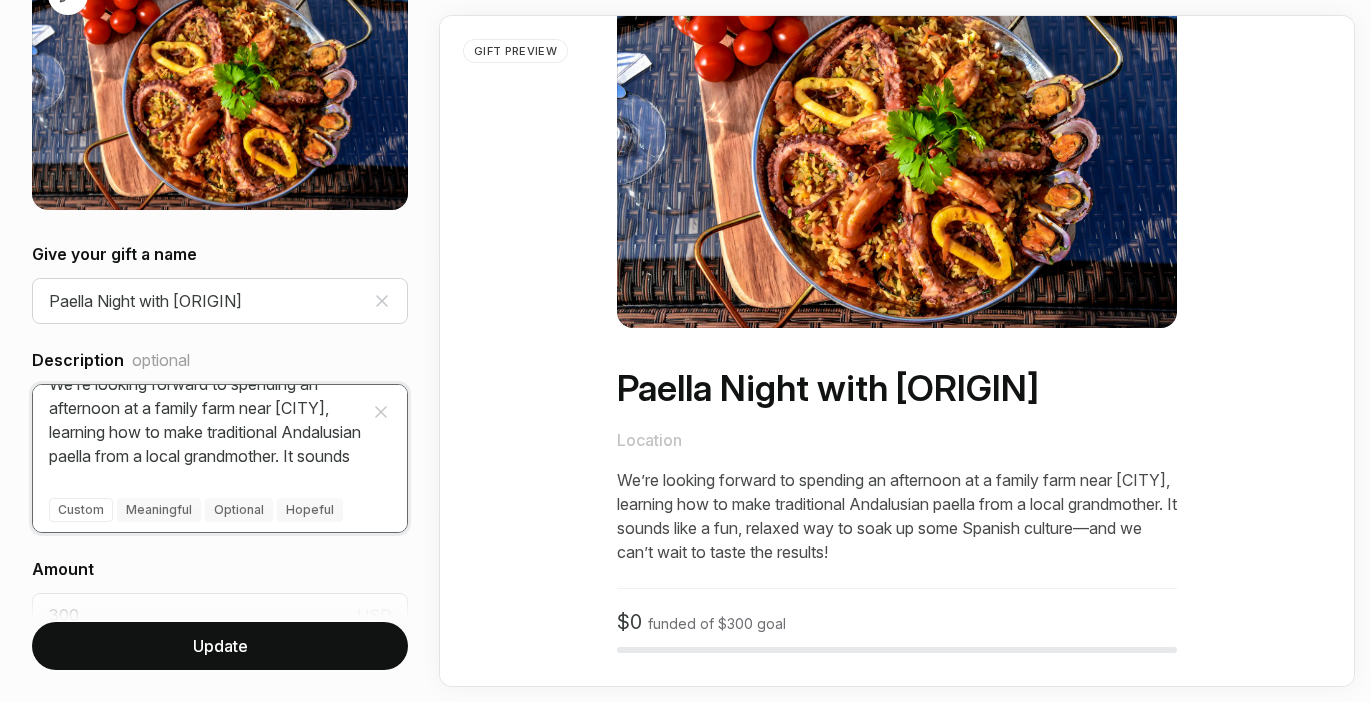 scroll, scrollTop: 43, scrollLeft: 0, axis: vertical 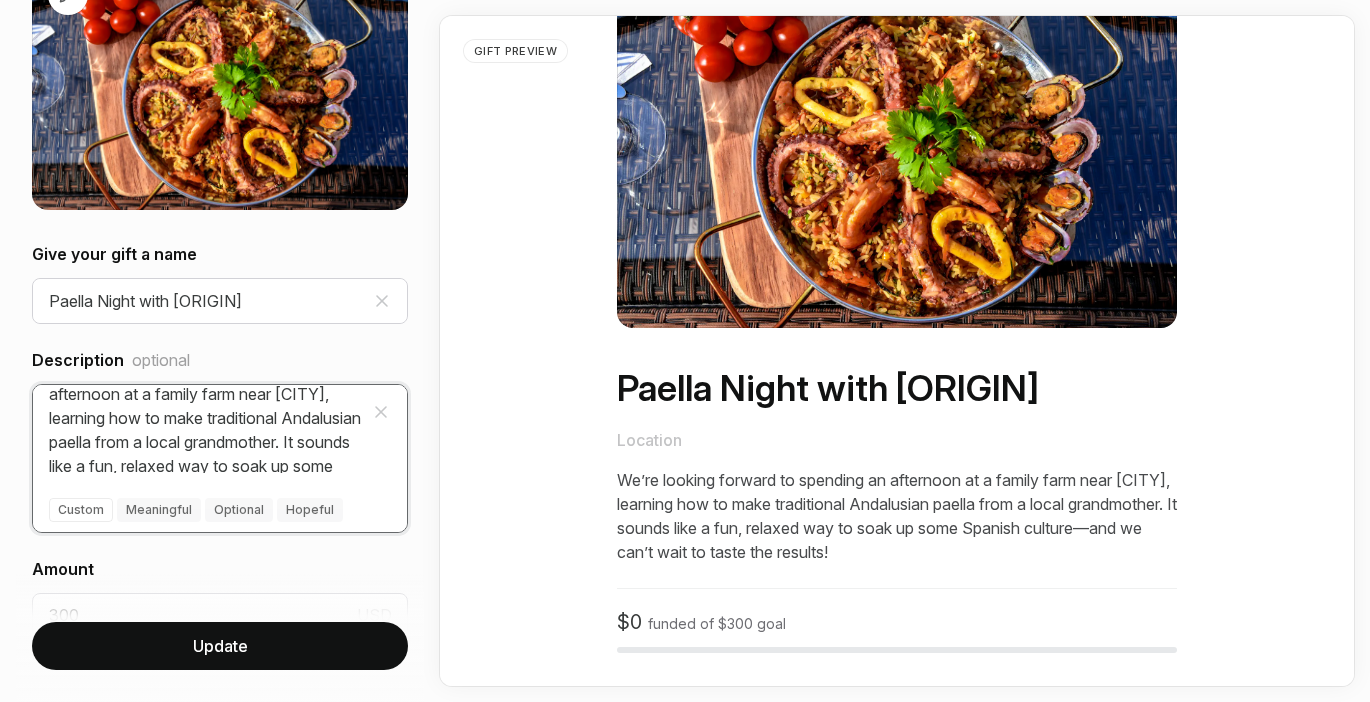 click on "We’re looking forward to spending an afternoon at a family farm near [CITY], learning how to make traditional Andalusian paella from a local grandmother. It sounds like a fun, relaxed way to soak up some Spanish culture—and we can’t wait to taste the results!" at bounding box center (220, 429) 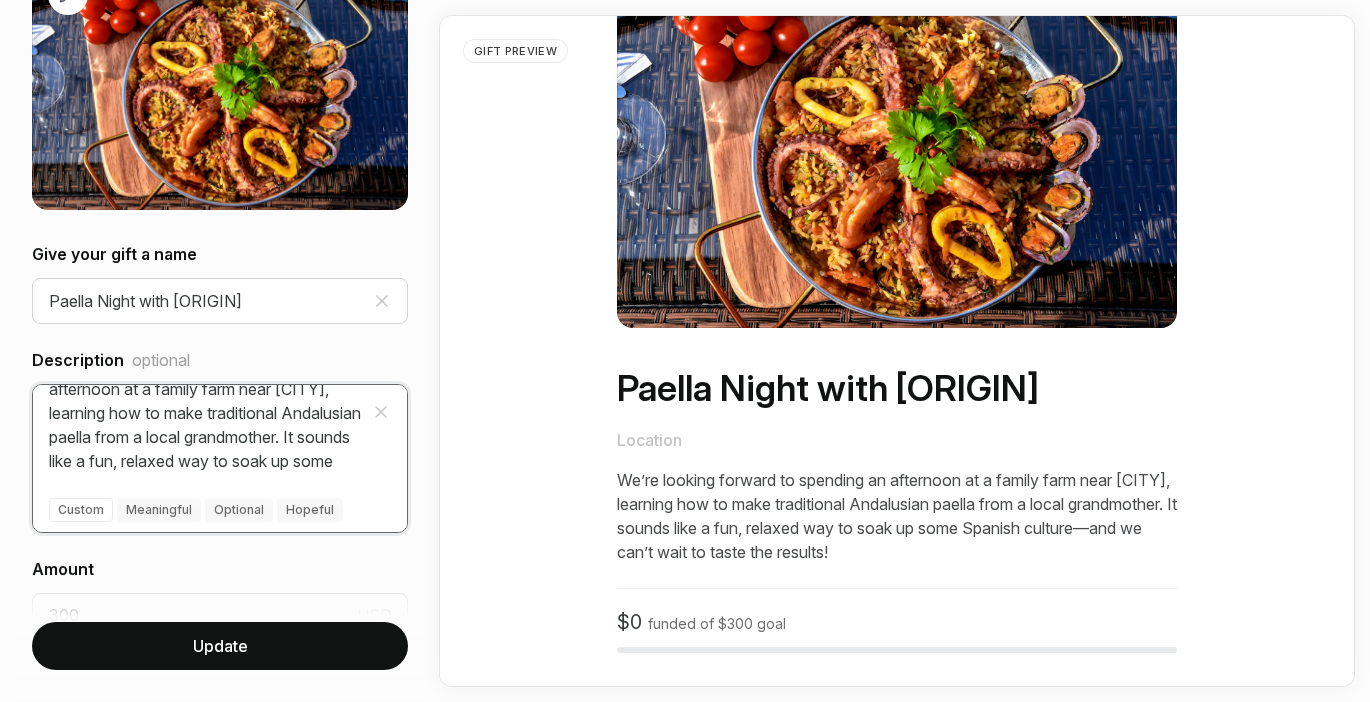 drag, startPoint x: 284, startPoint y: 436, endPoint x: 236, endPoint y: 436, distance: 48 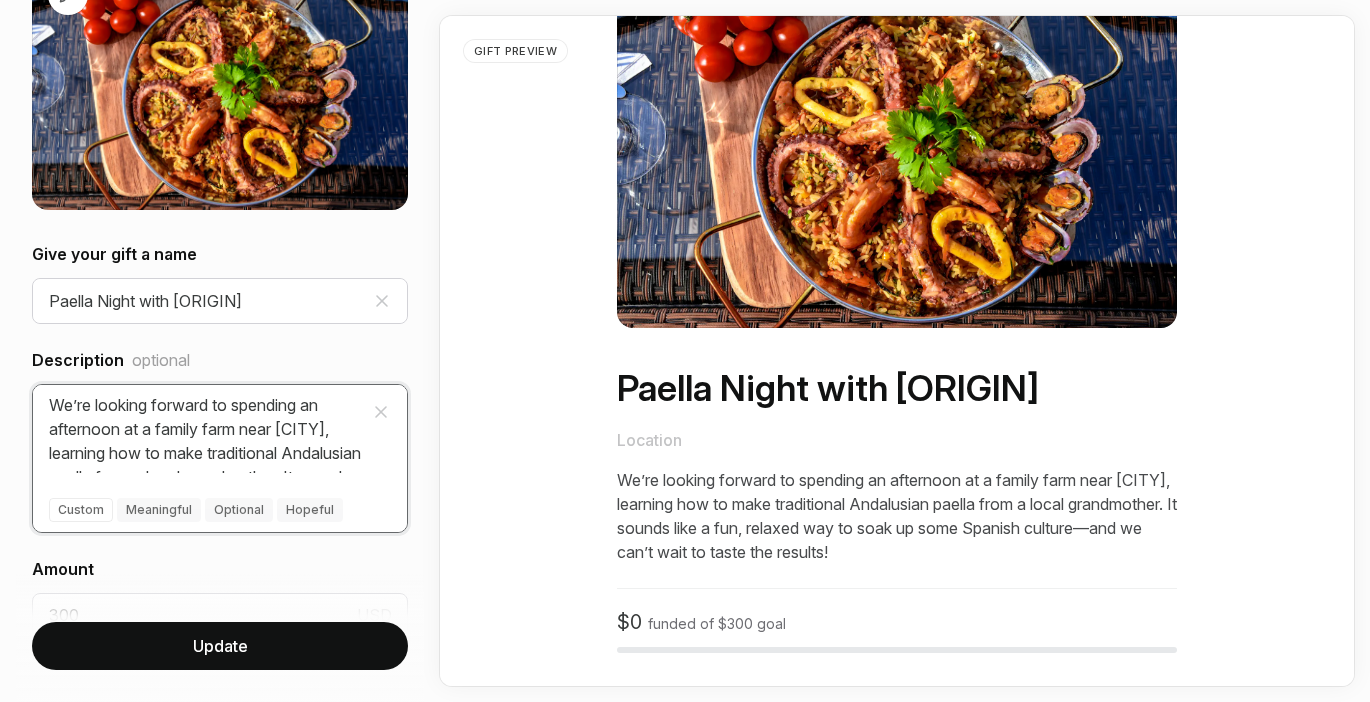 scroll, scrollTop: 0, scrollLeft: 0, axis: both 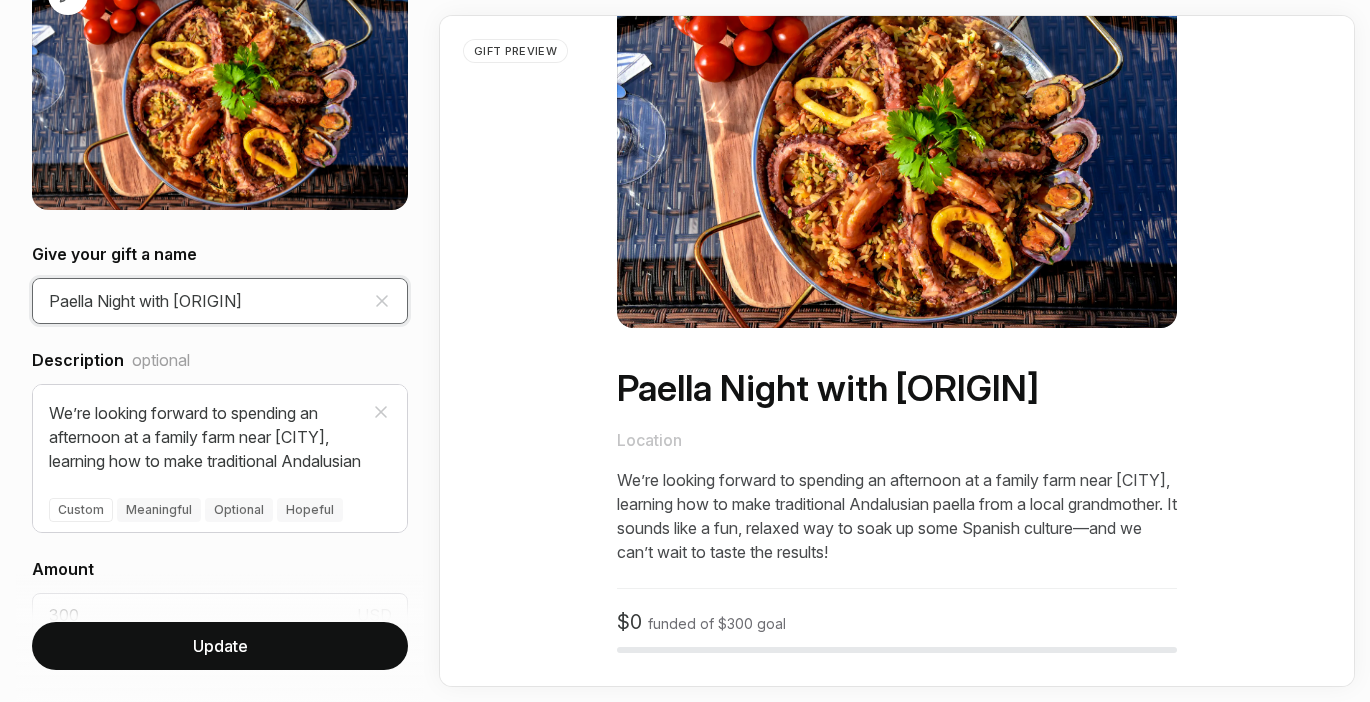 click on "Paella Night with [ORIGIN]" at bounding box center (220, 301) 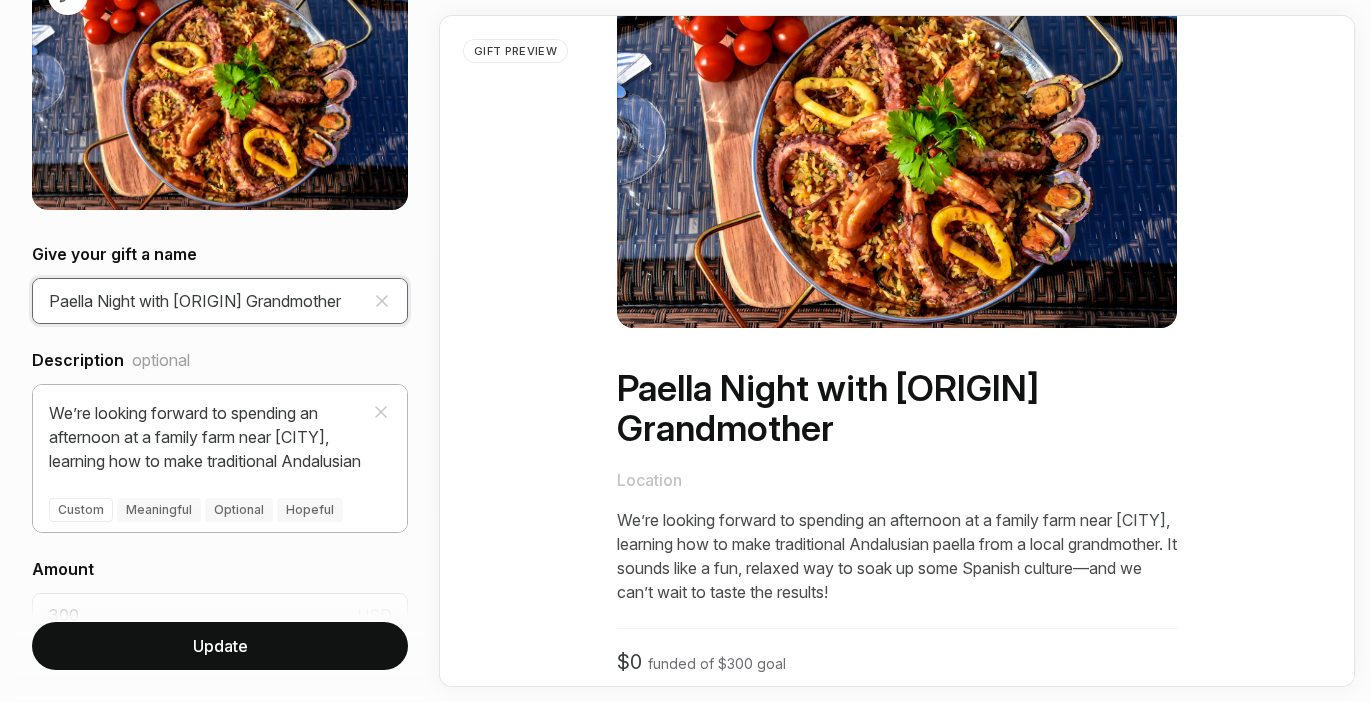 scroll, scrollTop: 48, scrollLeft: 0, axis: vertical 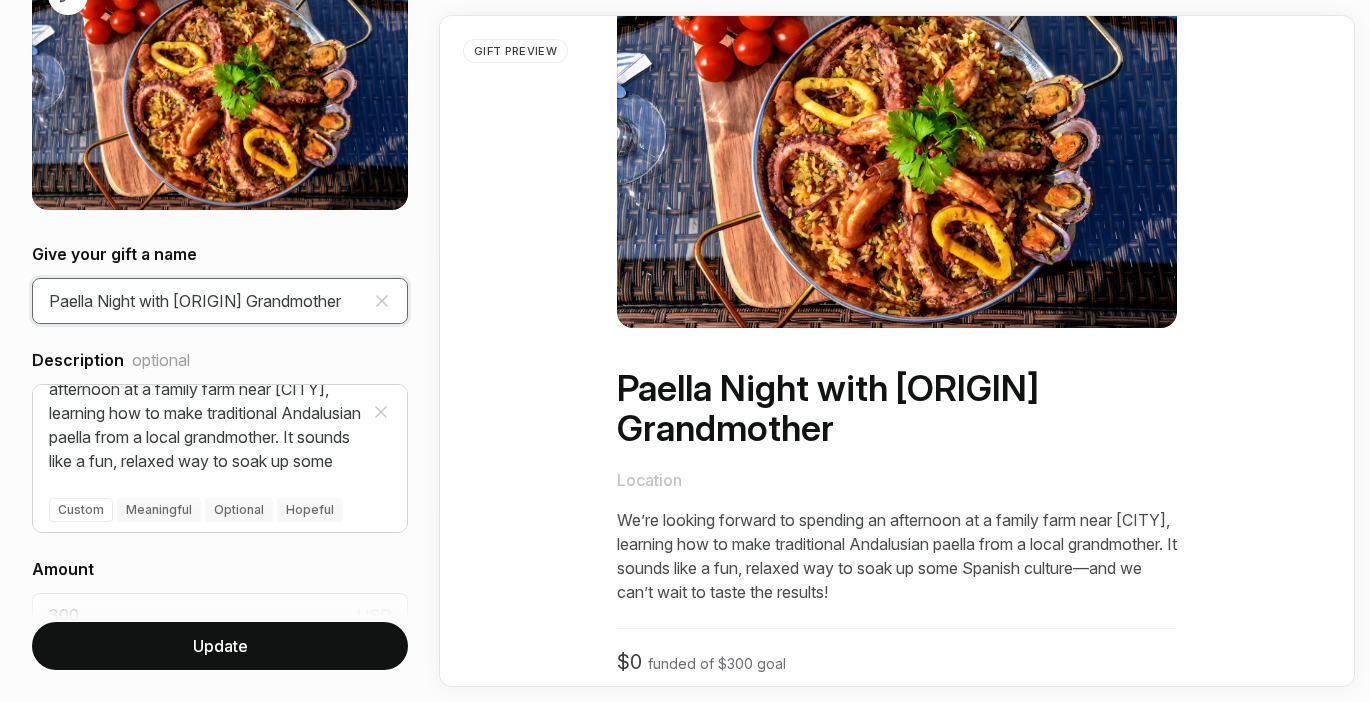 type on "Paella Night with [ORIGIN] Grandmother" 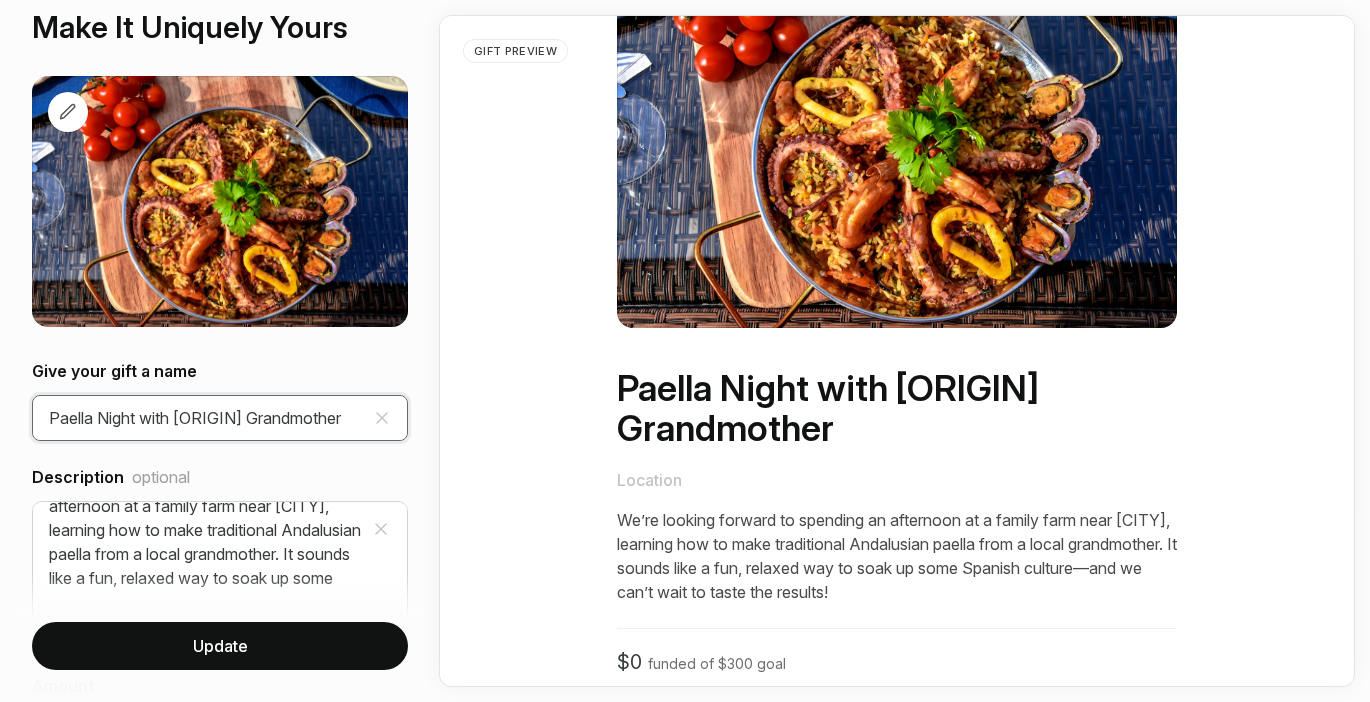 scroll, scrollTop: 74, scrollLeft: 0, axis: vertical 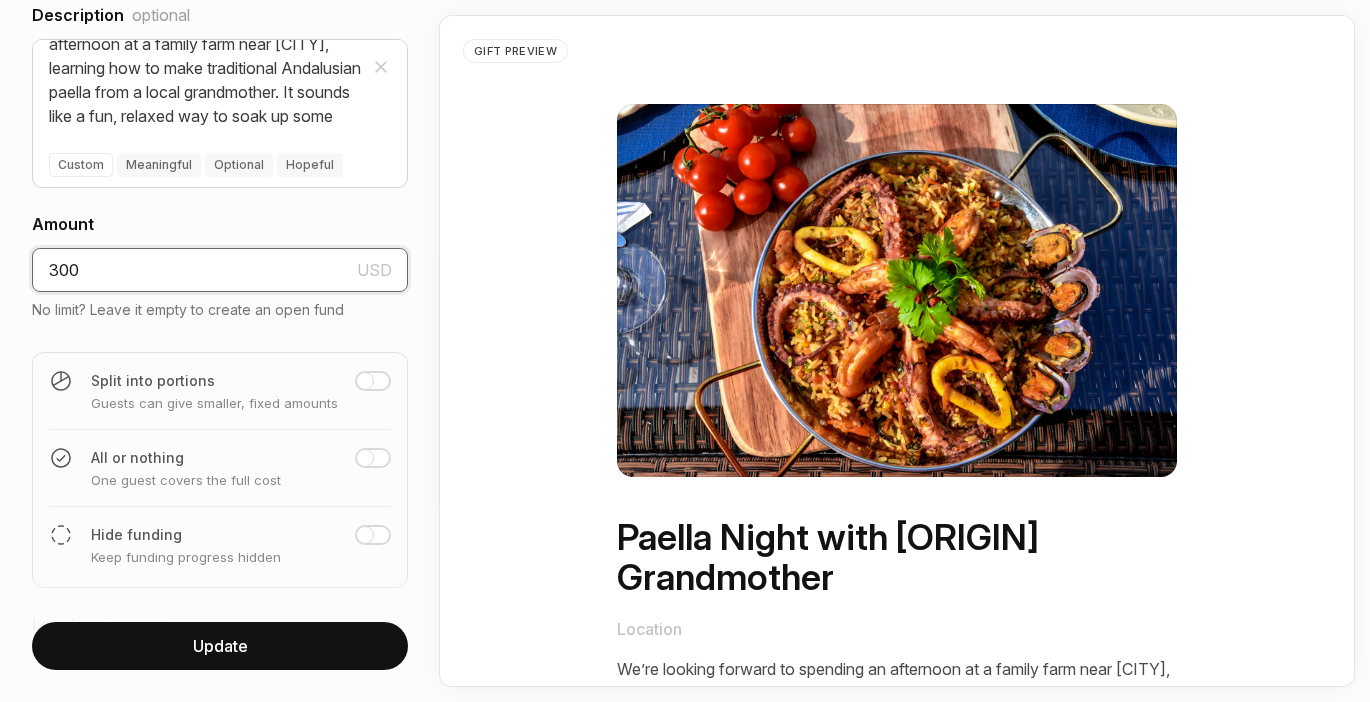 click on "300" at bounding box center (220, 270) 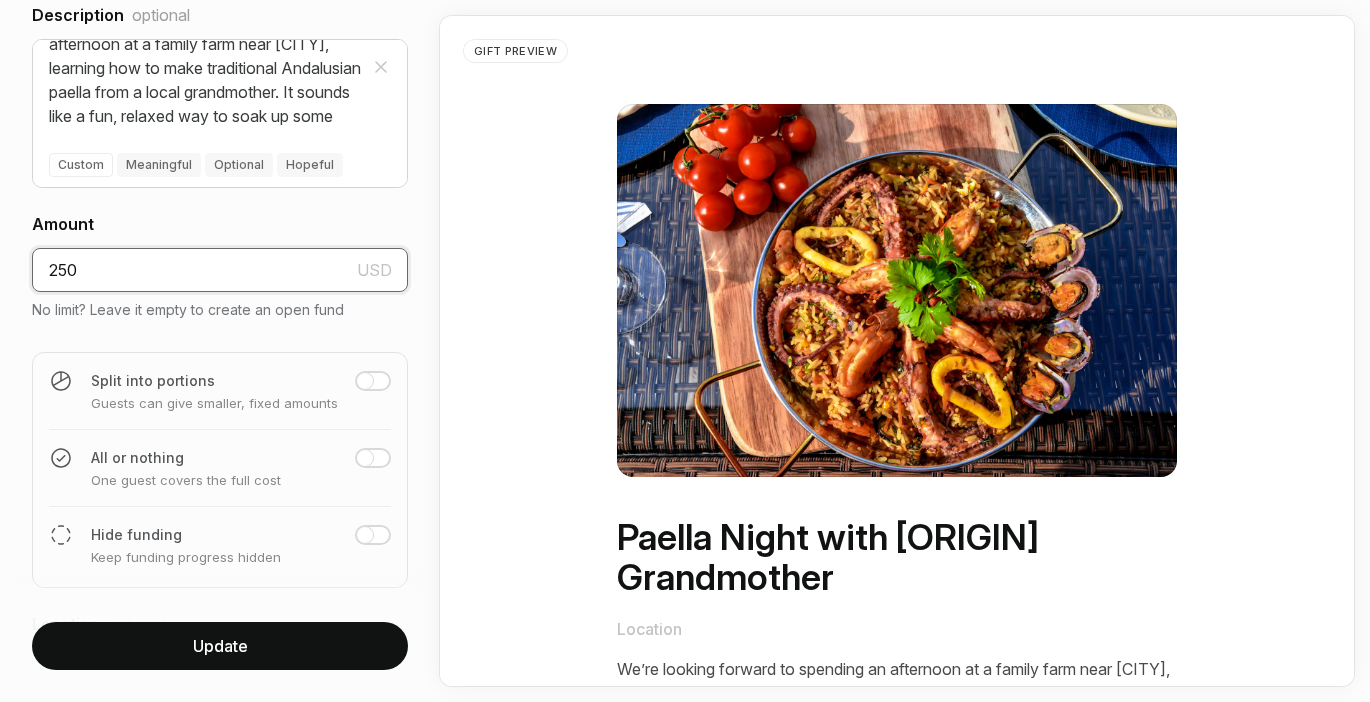 type on "250" 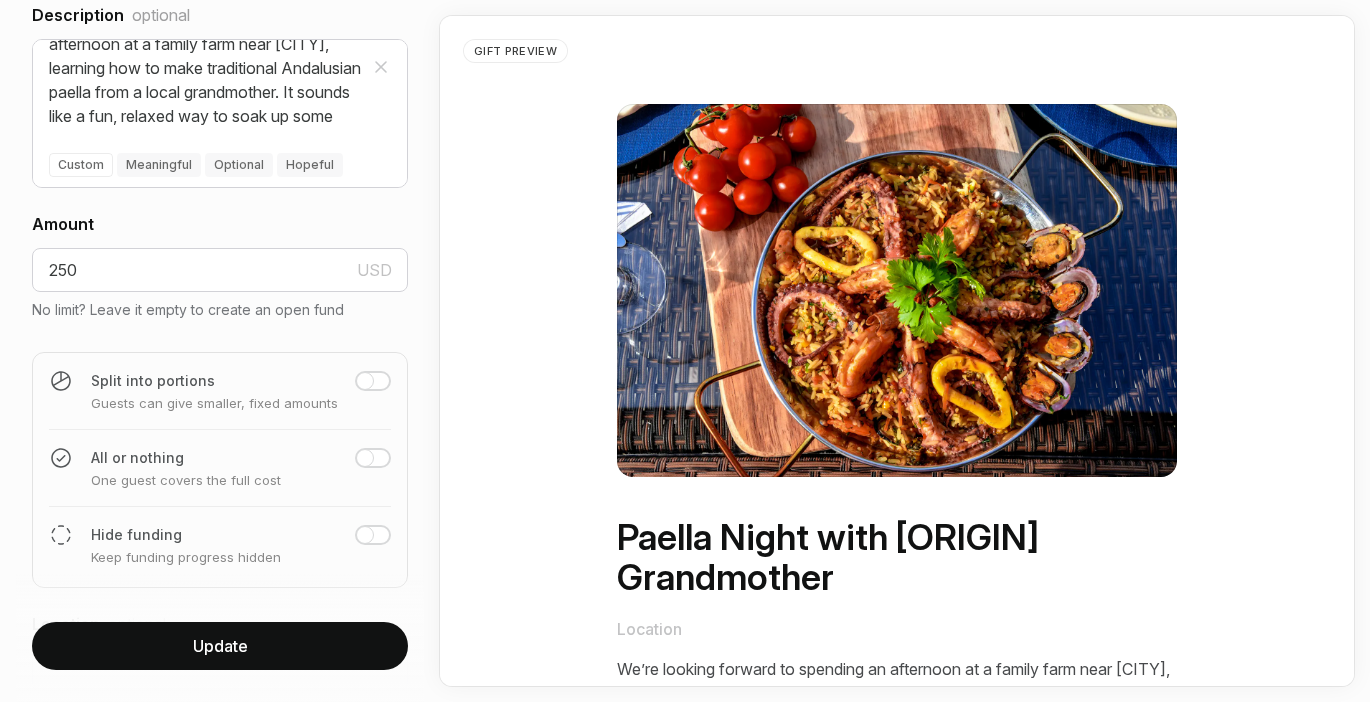 click at bounding box center (365, 381) 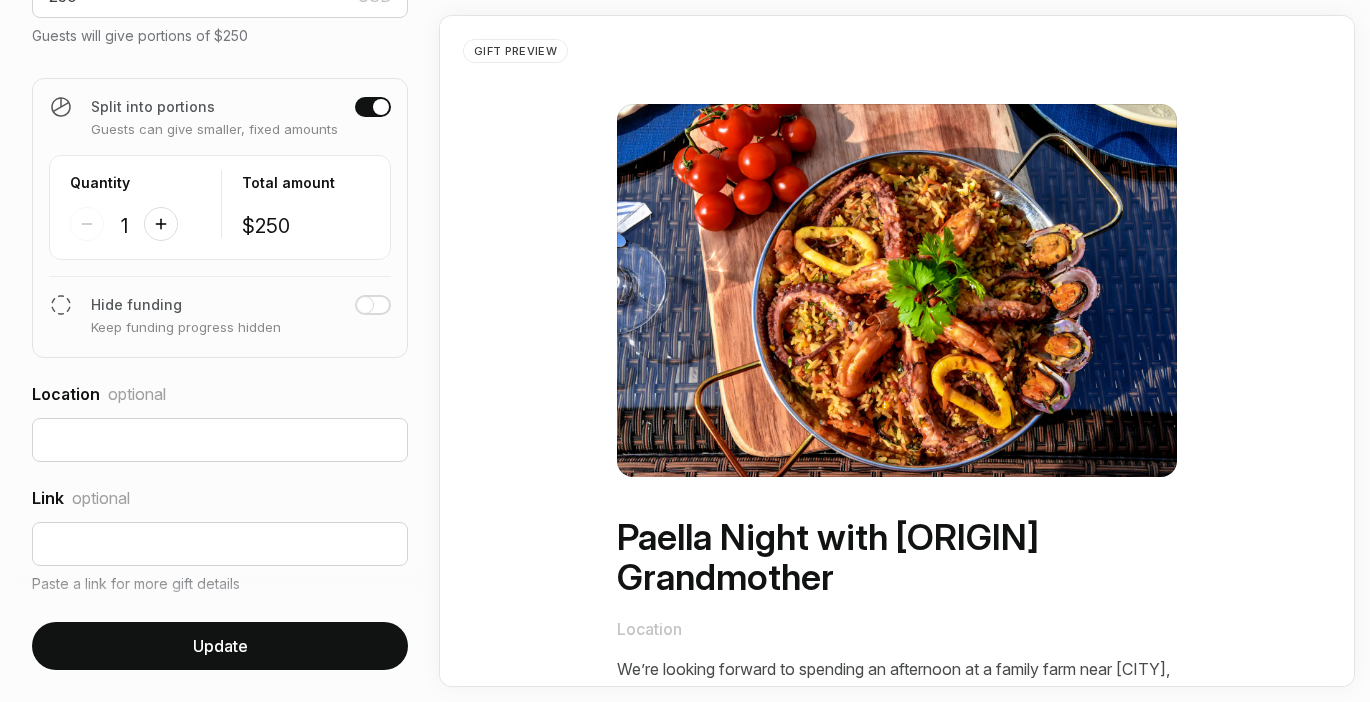 scroll, scrollTop: 861, scrollLeft: 0, axis: vertical 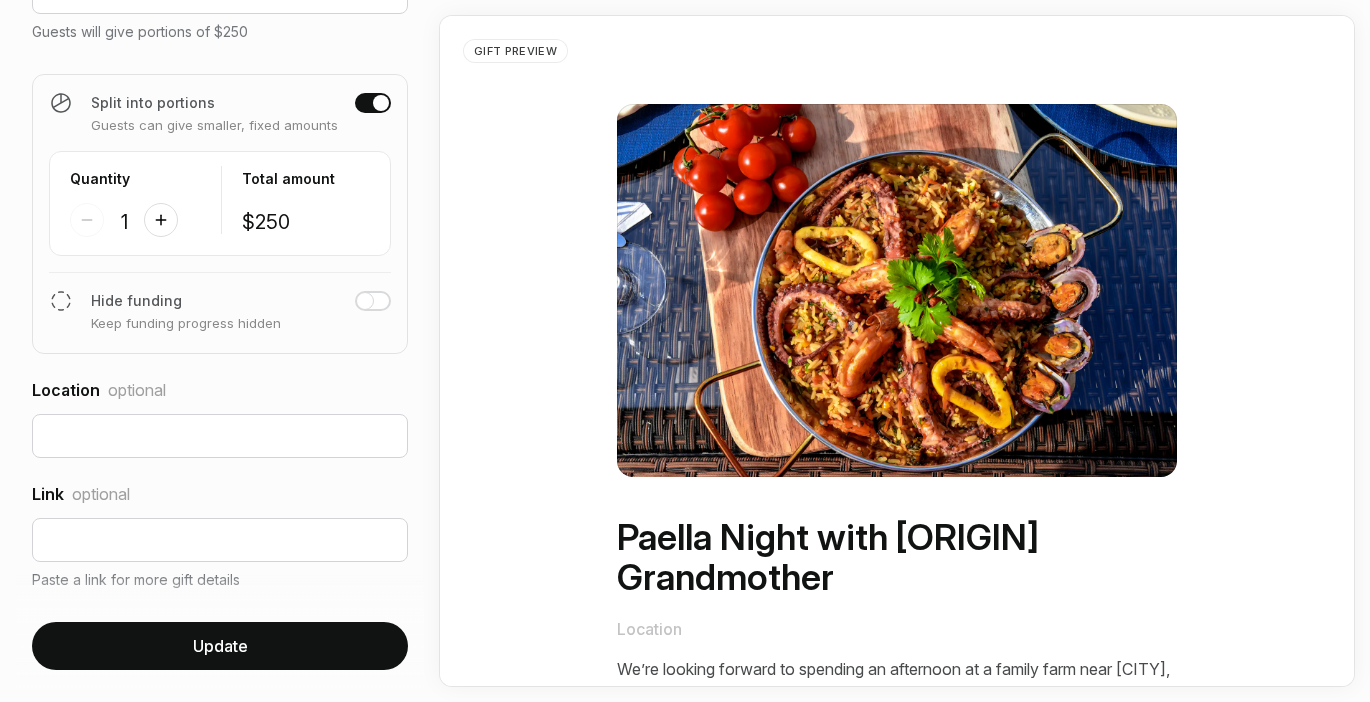 click on "Update" at bounding box center [220, 646] 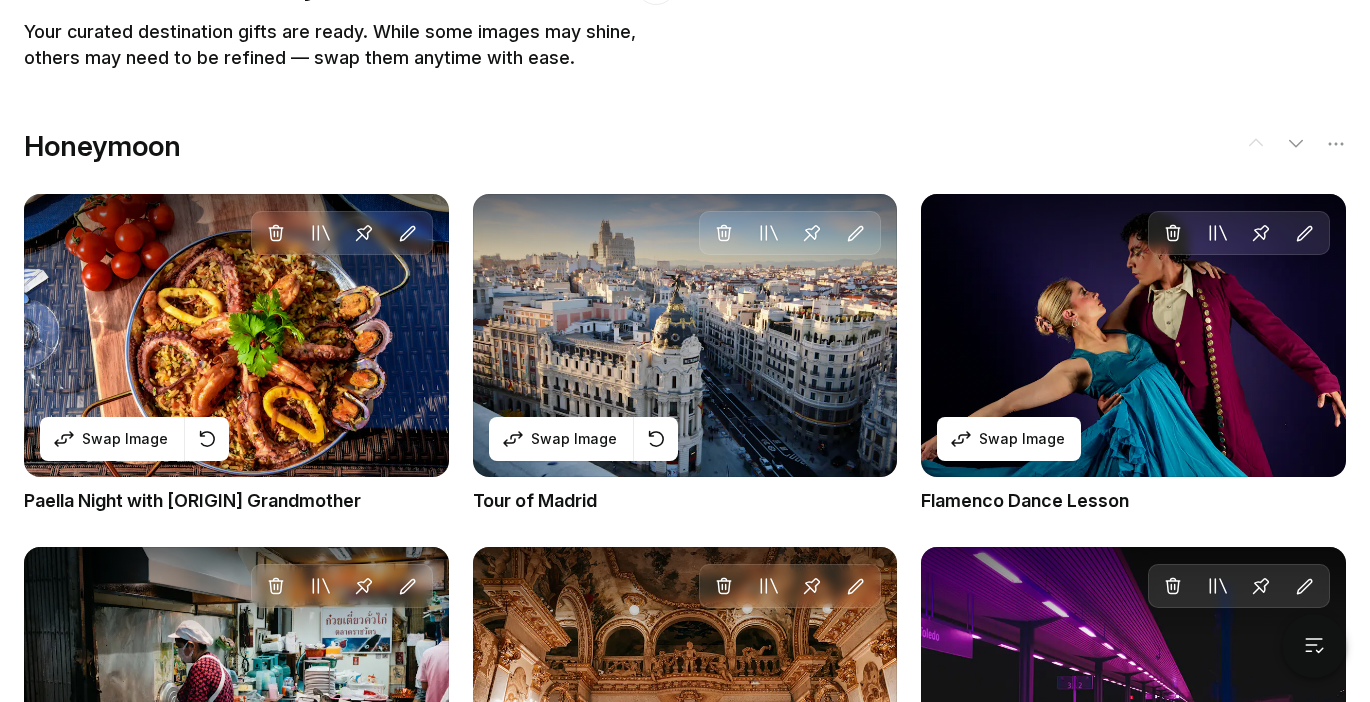 scroll, scrollTop: 1295, scrollLeft: 0, axis: vertical 